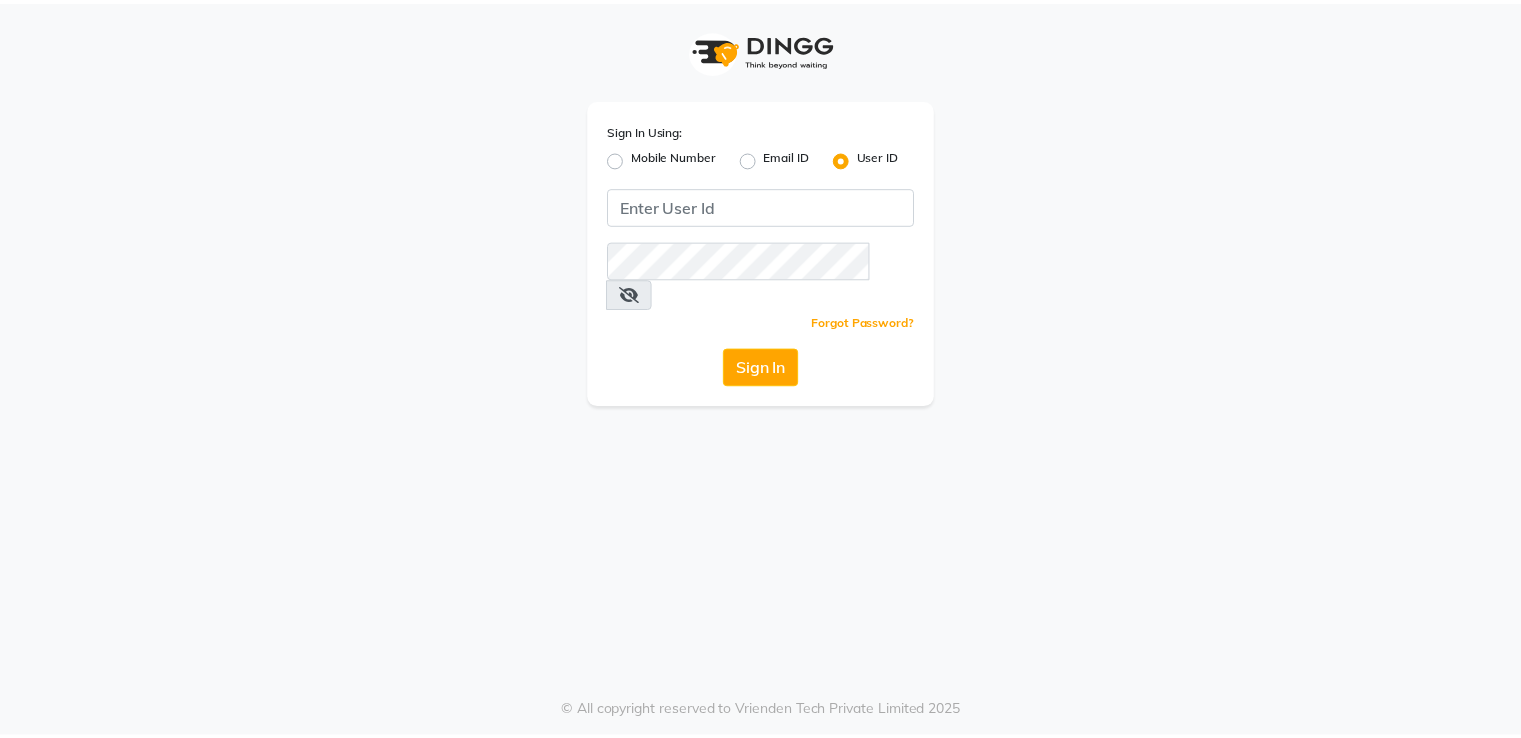 scroll, scrollTop: 0, scrollLeft: 0, axis: both 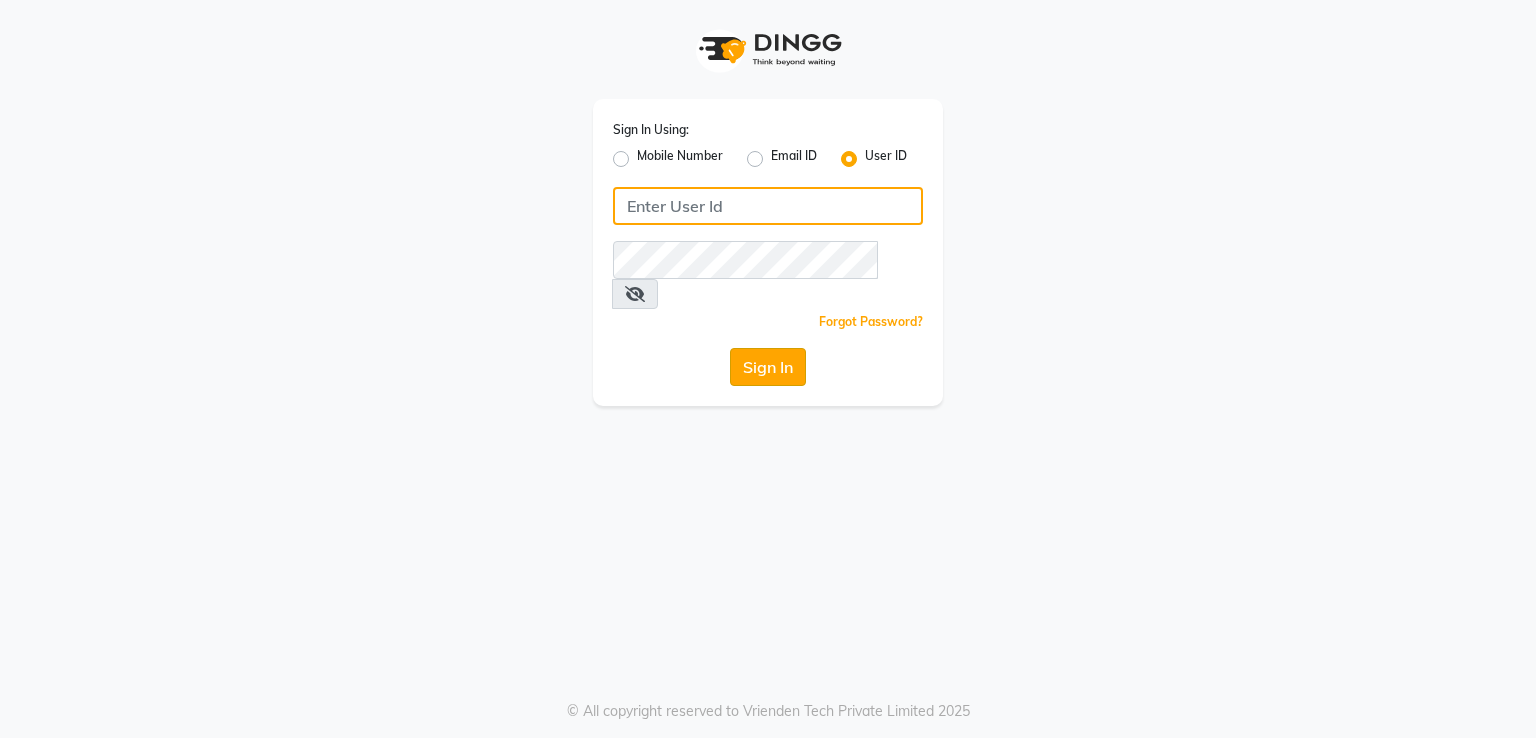 type on "[NAME]" 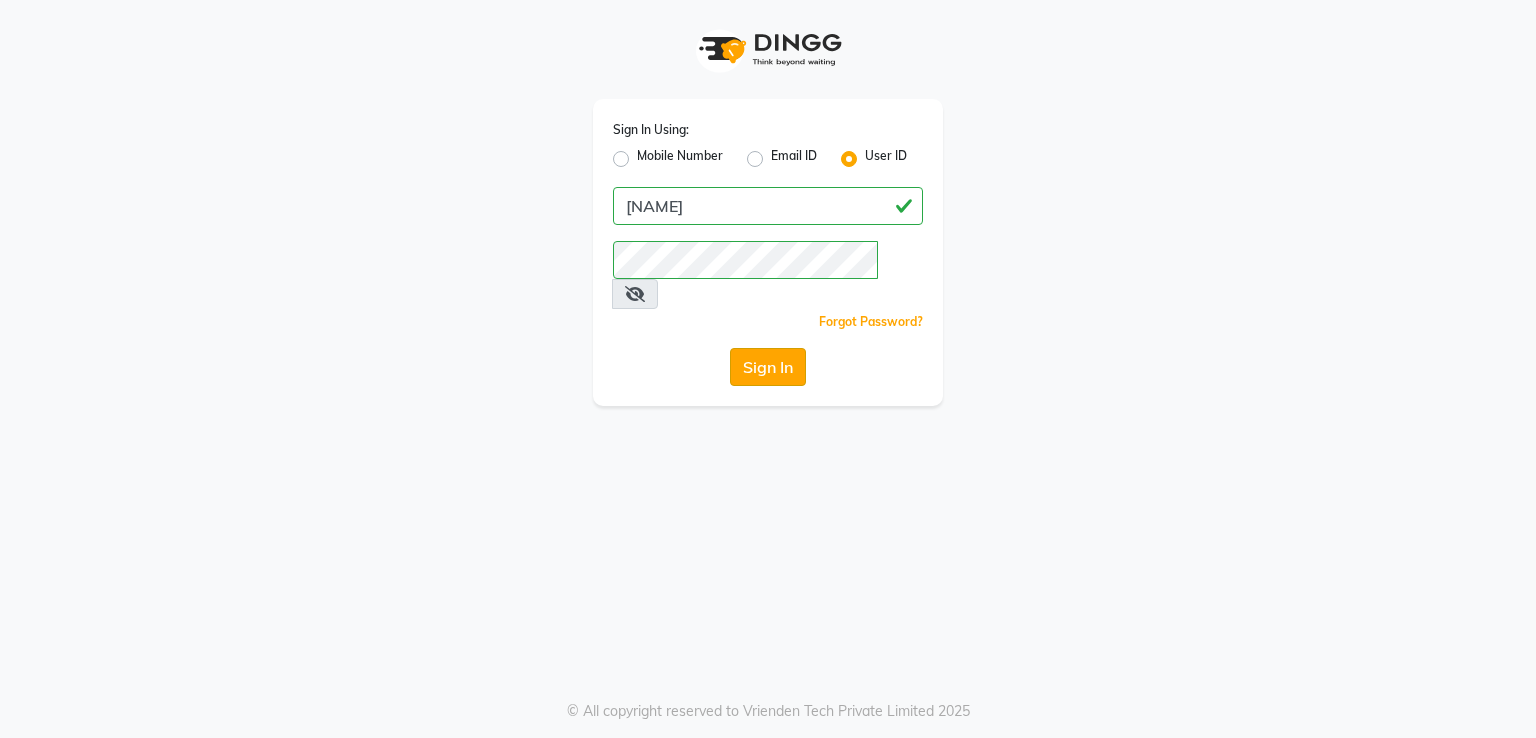 click on "Sign In" 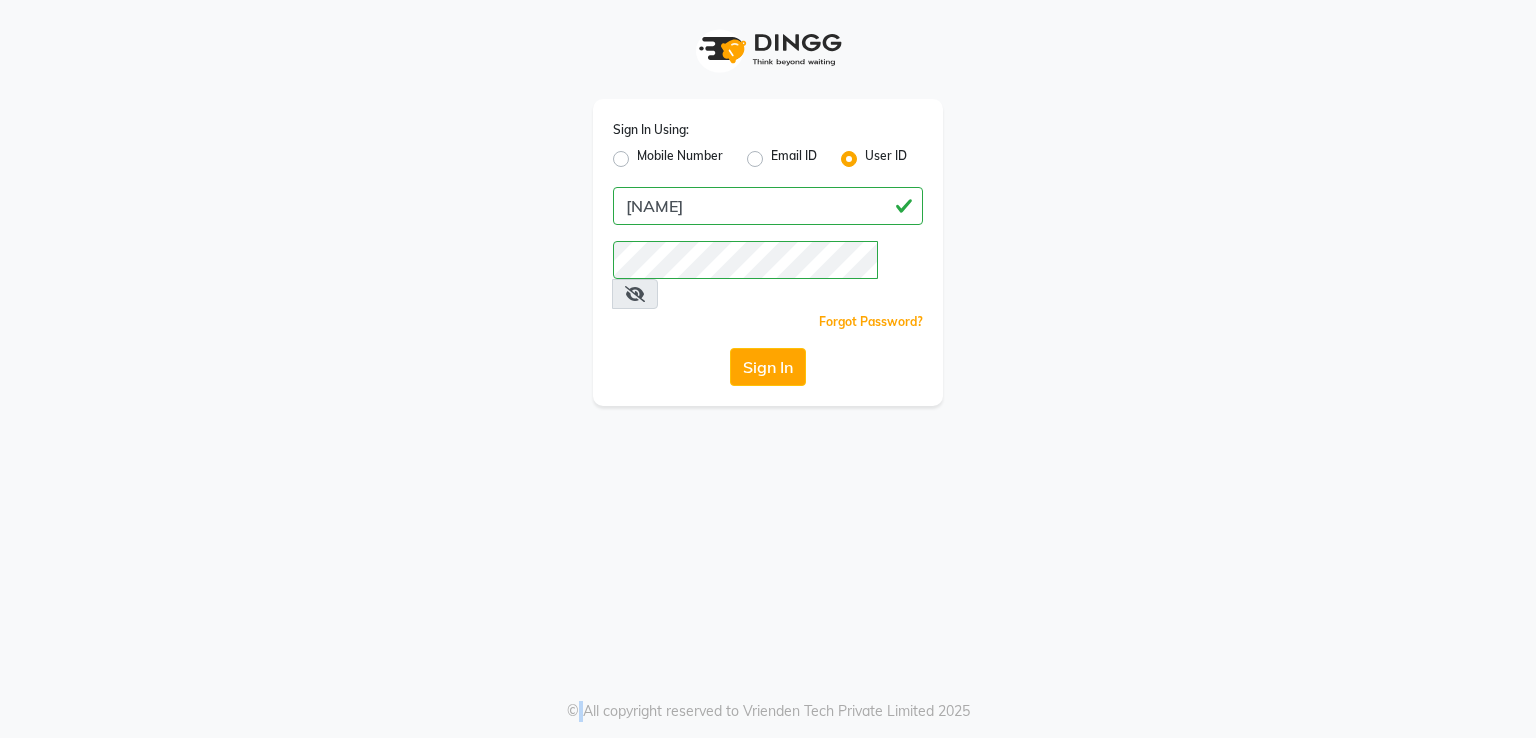 click on "Sign In" 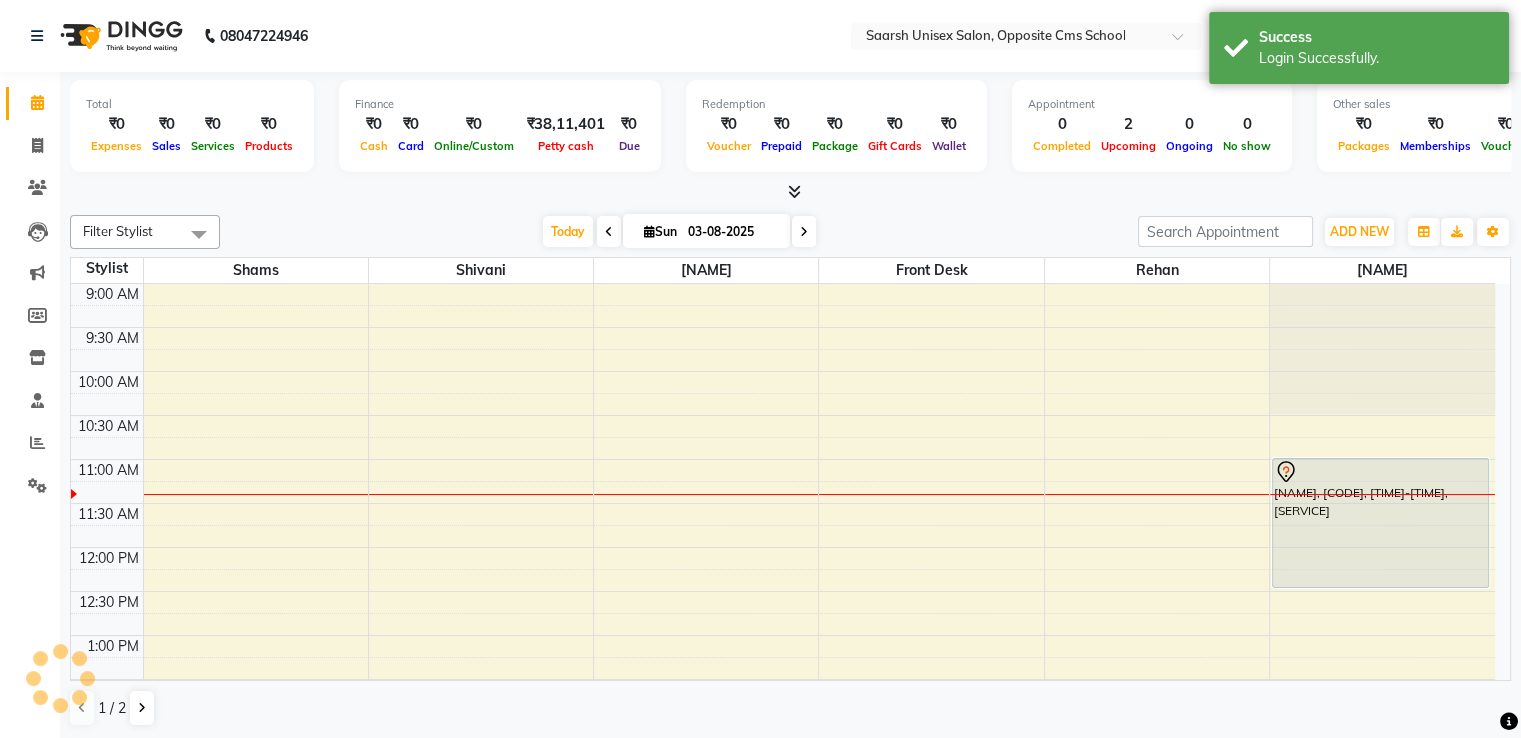 scroll, scrollTop: 0, scrollLeft: 0, axis: both 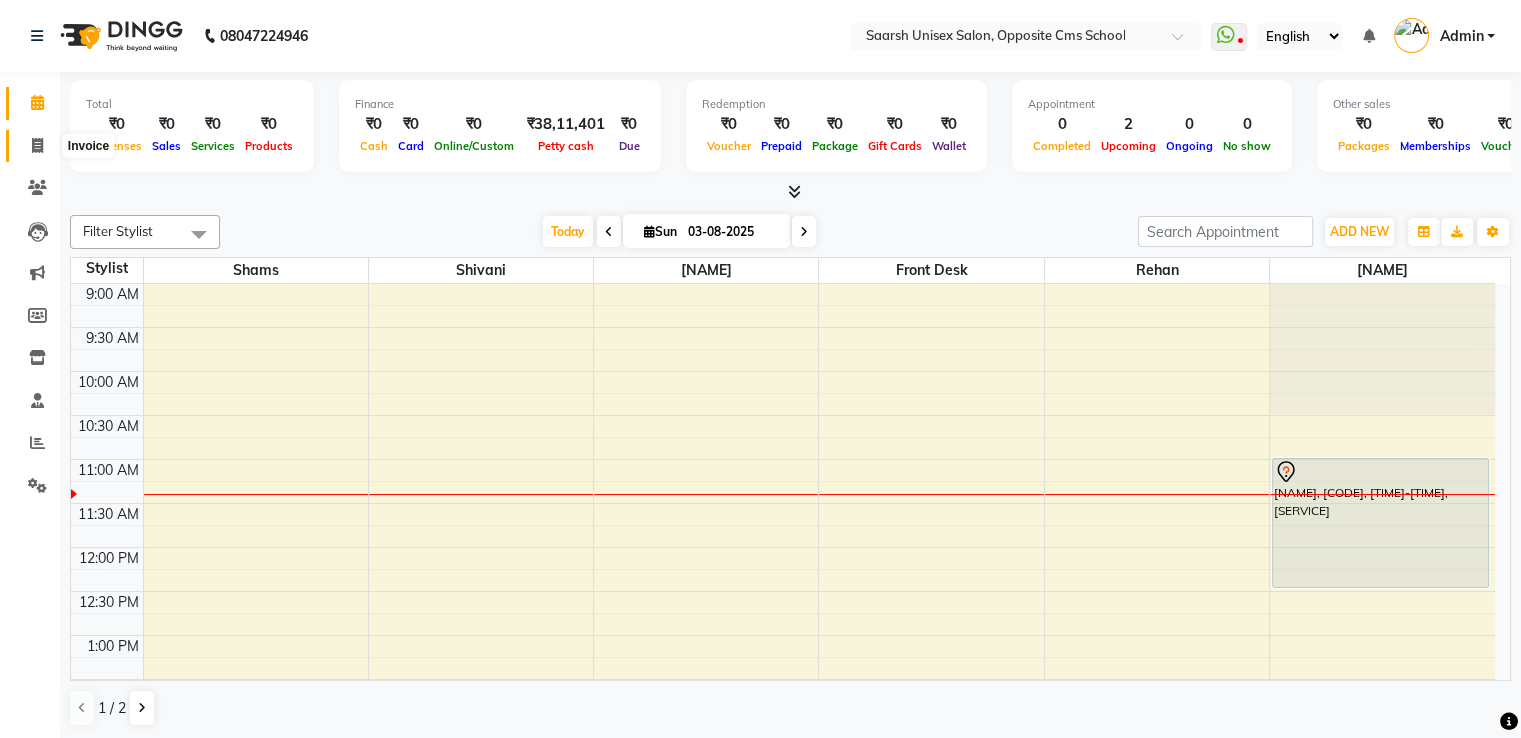 click 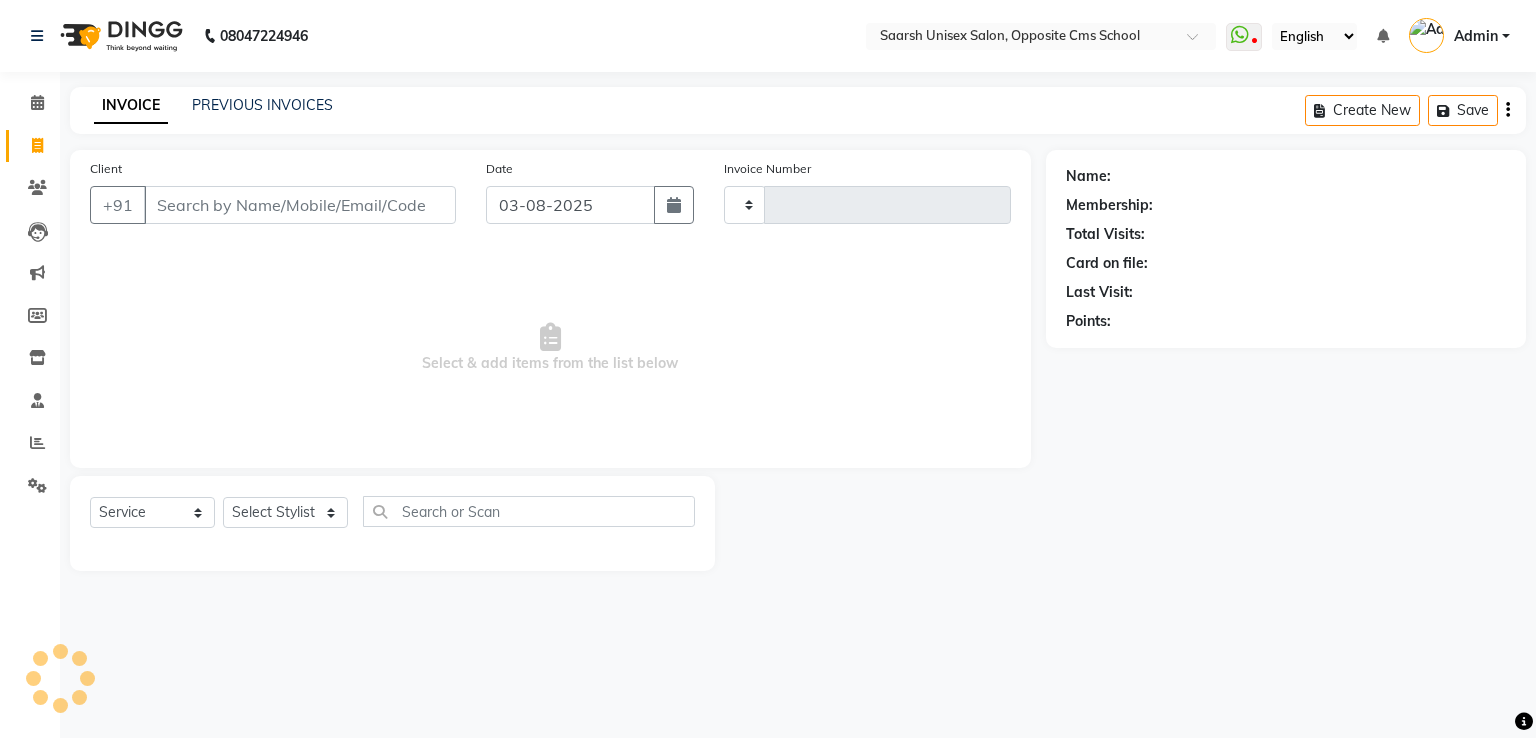 type on "1673" 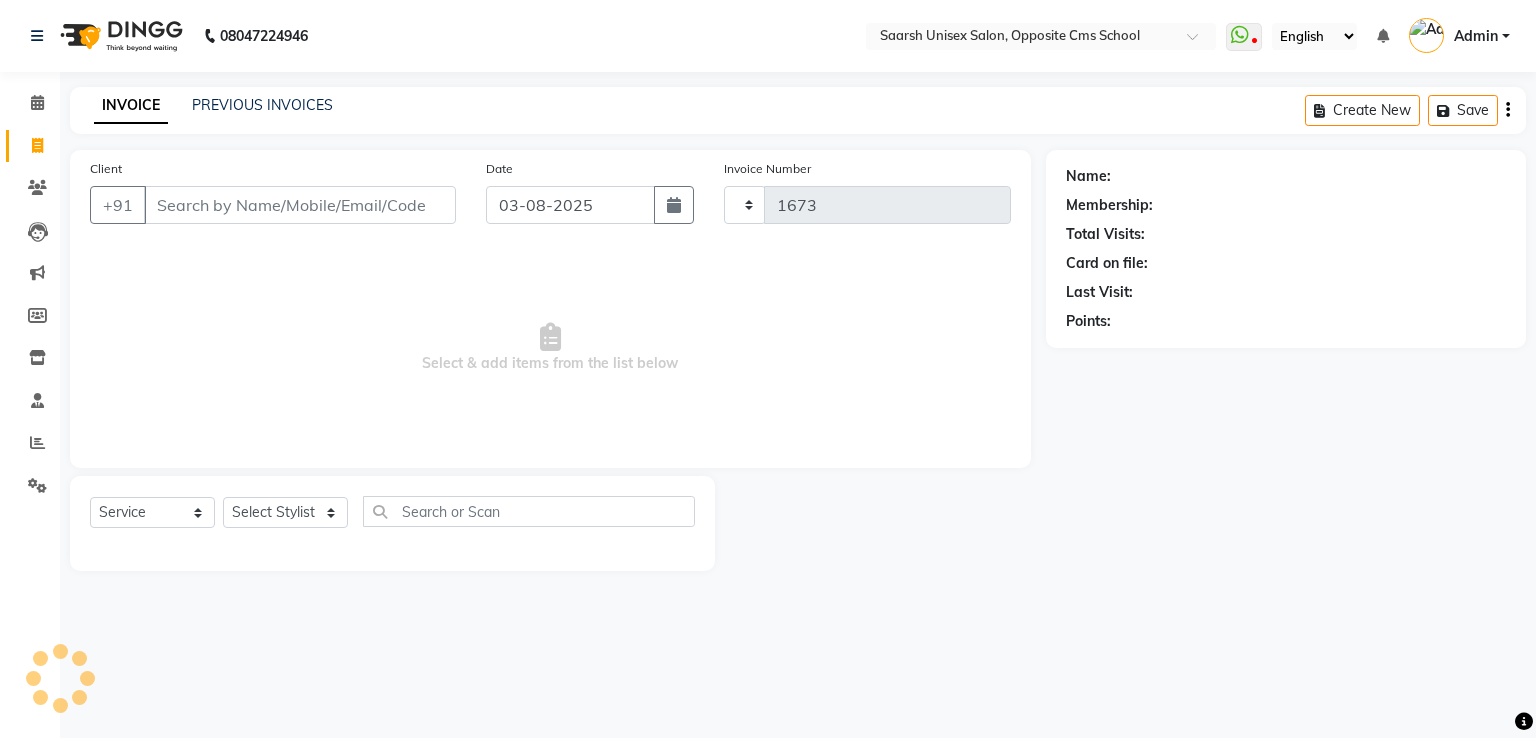 select on "3962" 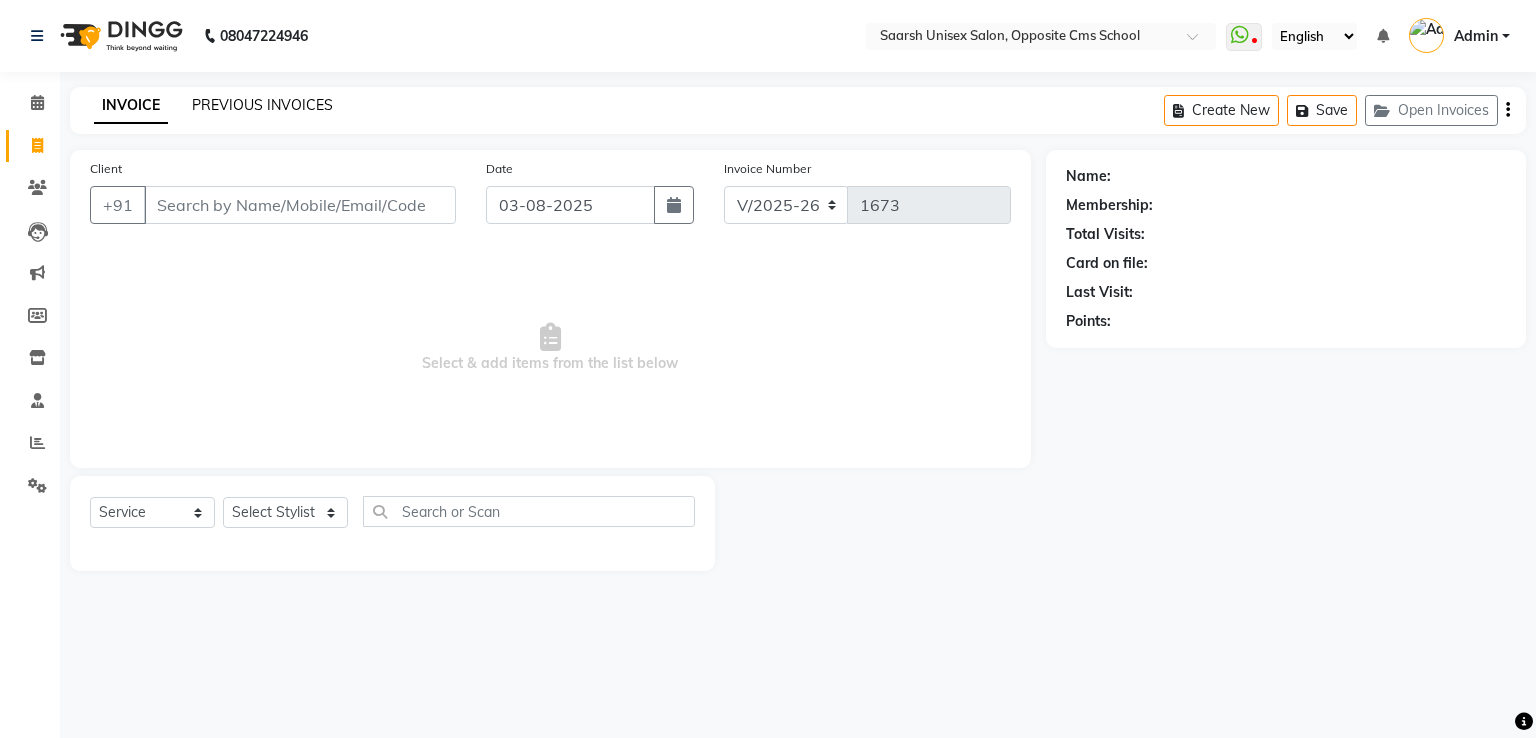 click on "PREVIOUS INVOICES" 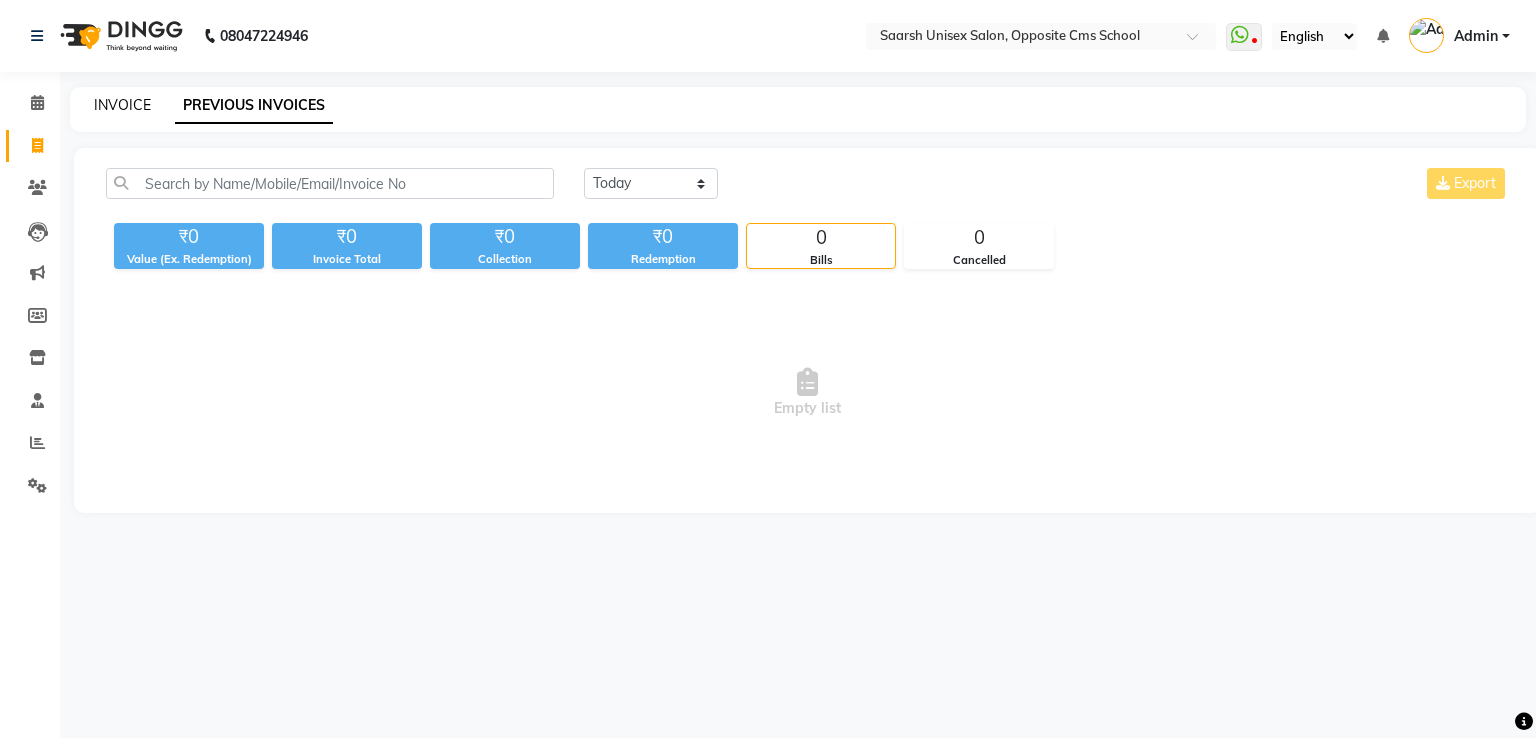 click on "INVOICE" 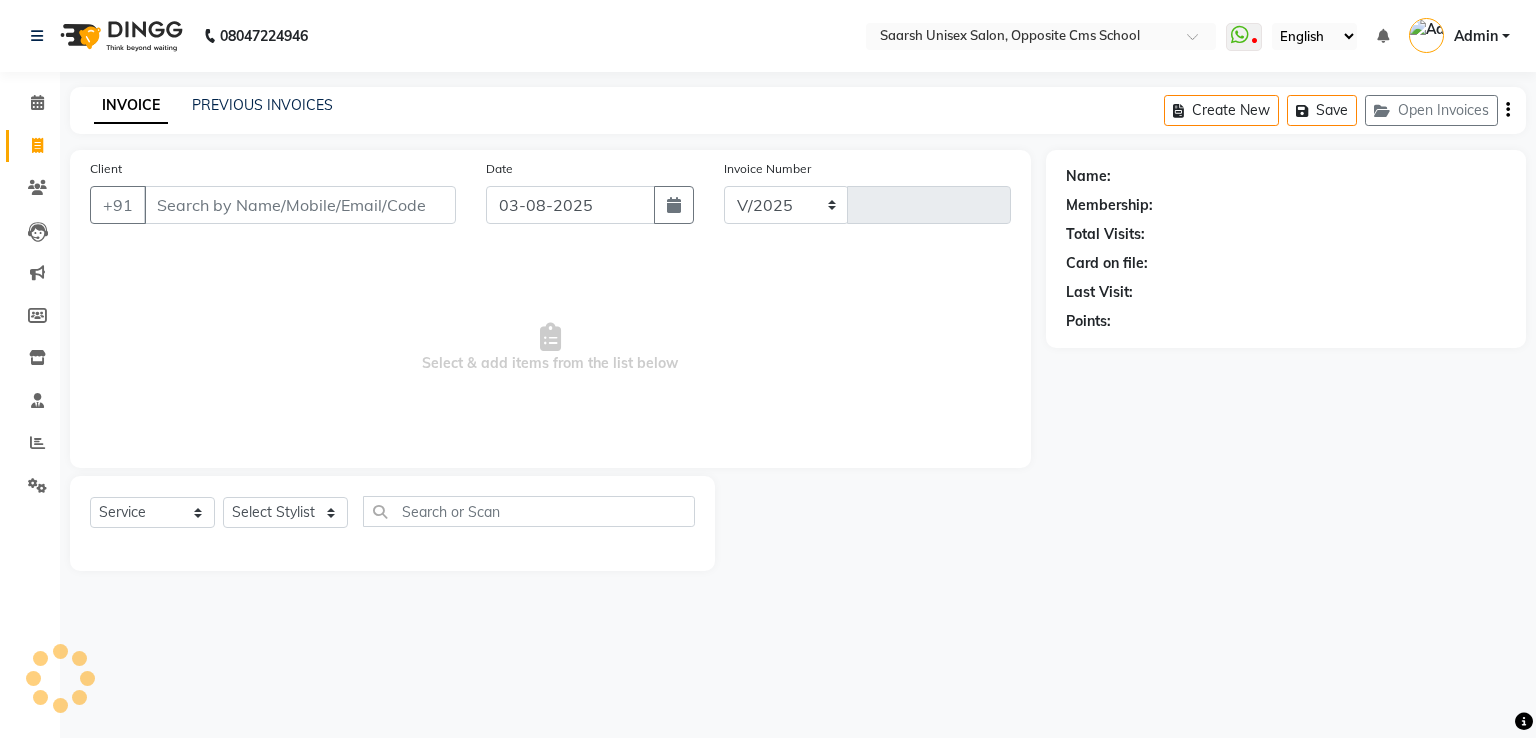 select on "3962" 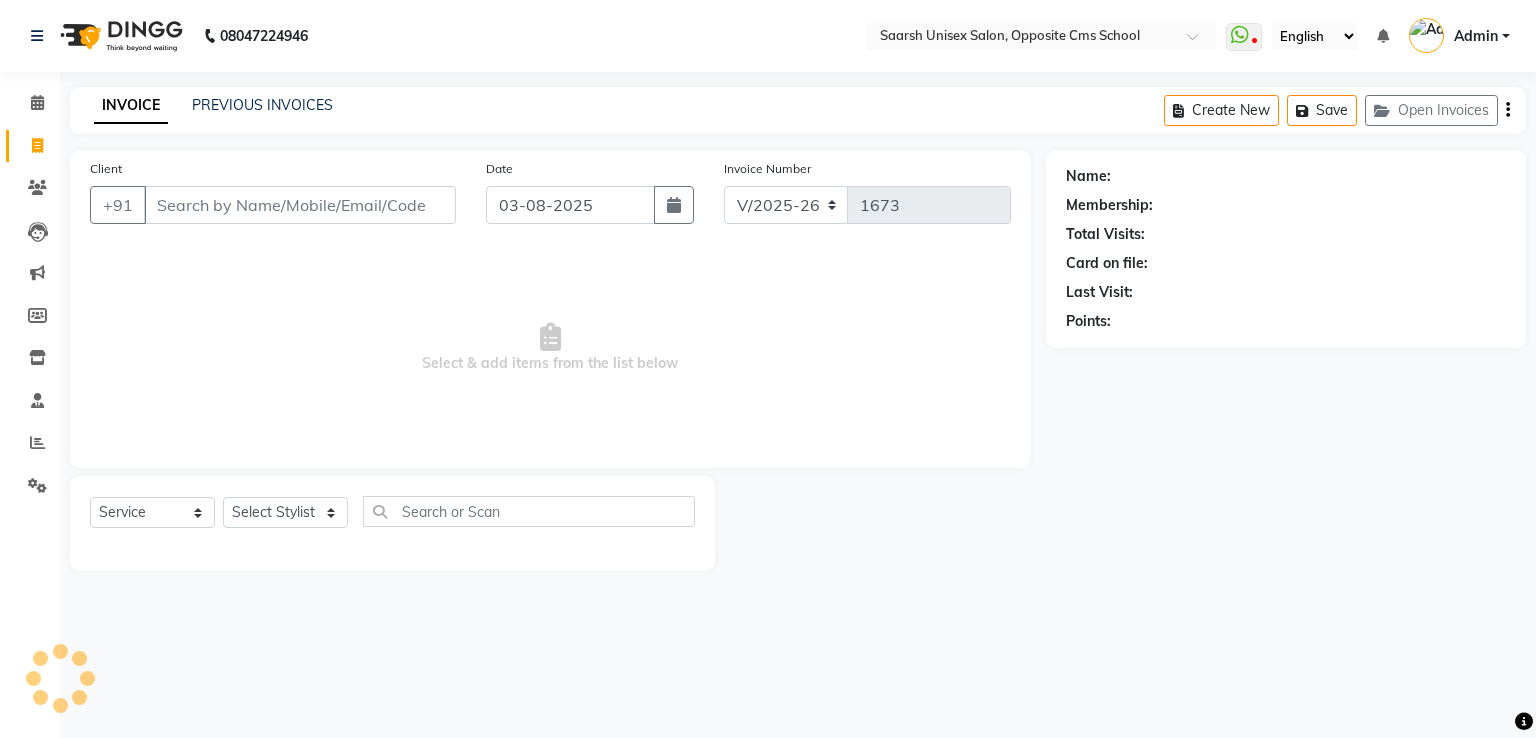 click on "Client" at bounding box center [300, 205] 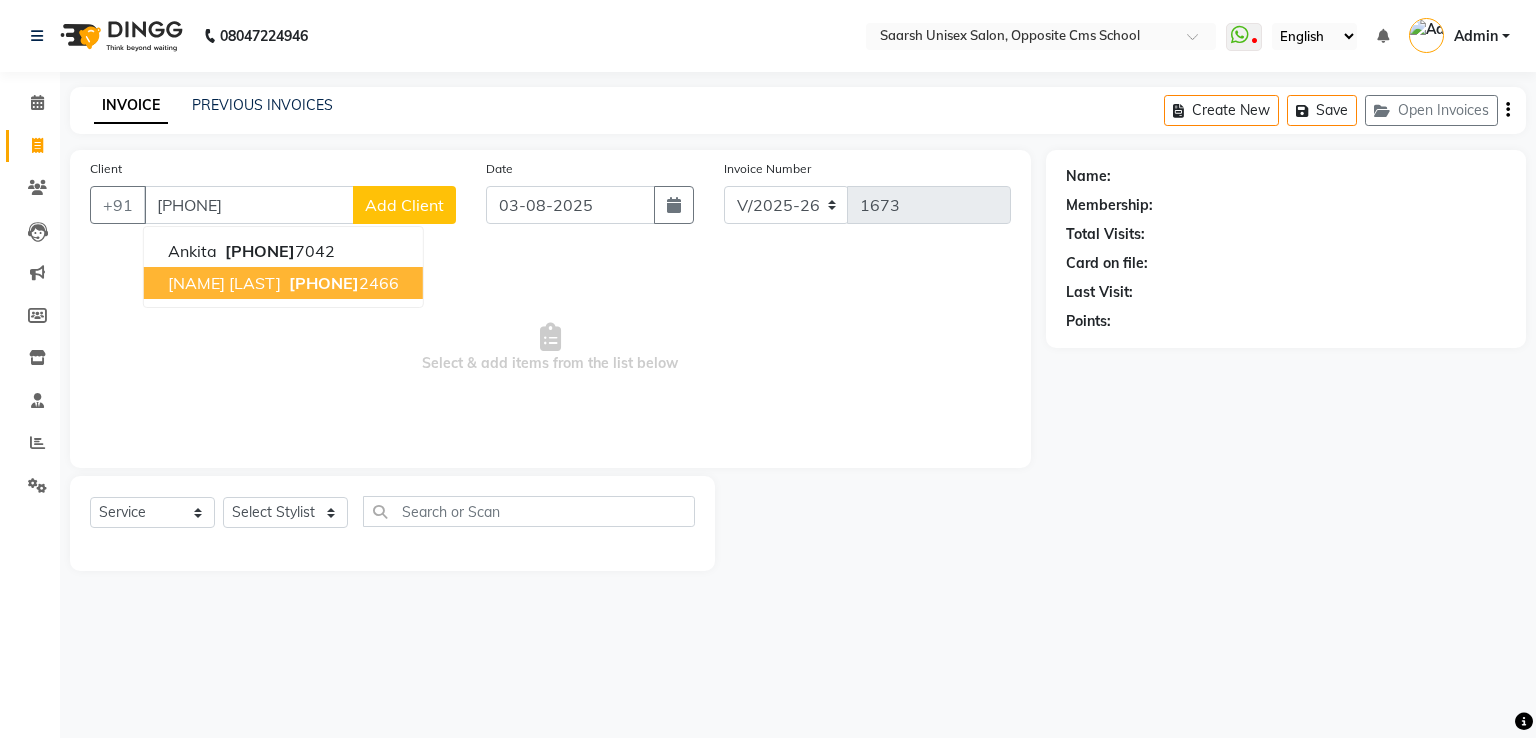 click on "[NAME] [LAST]" at bounding box center [224, 283] 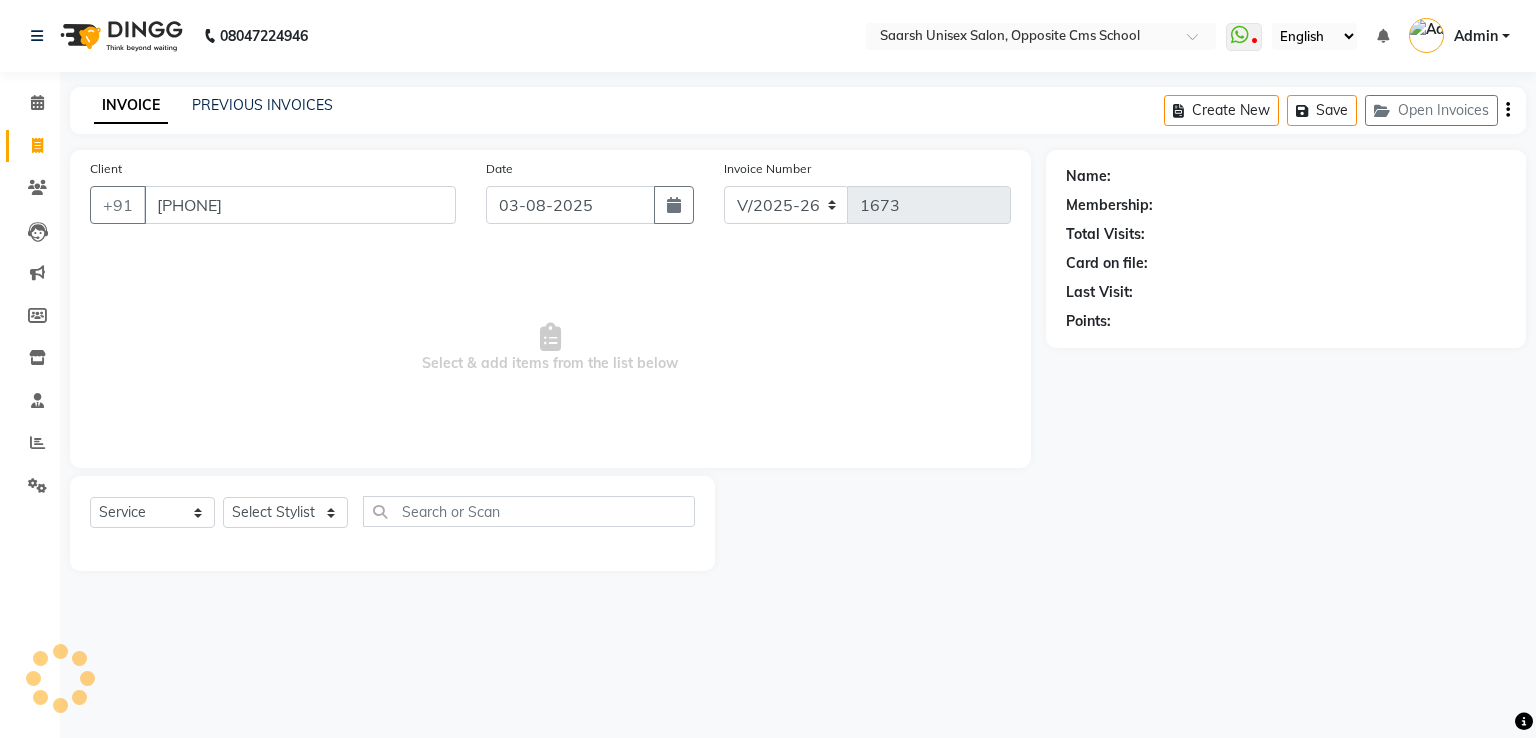 type on "[PHONE]" 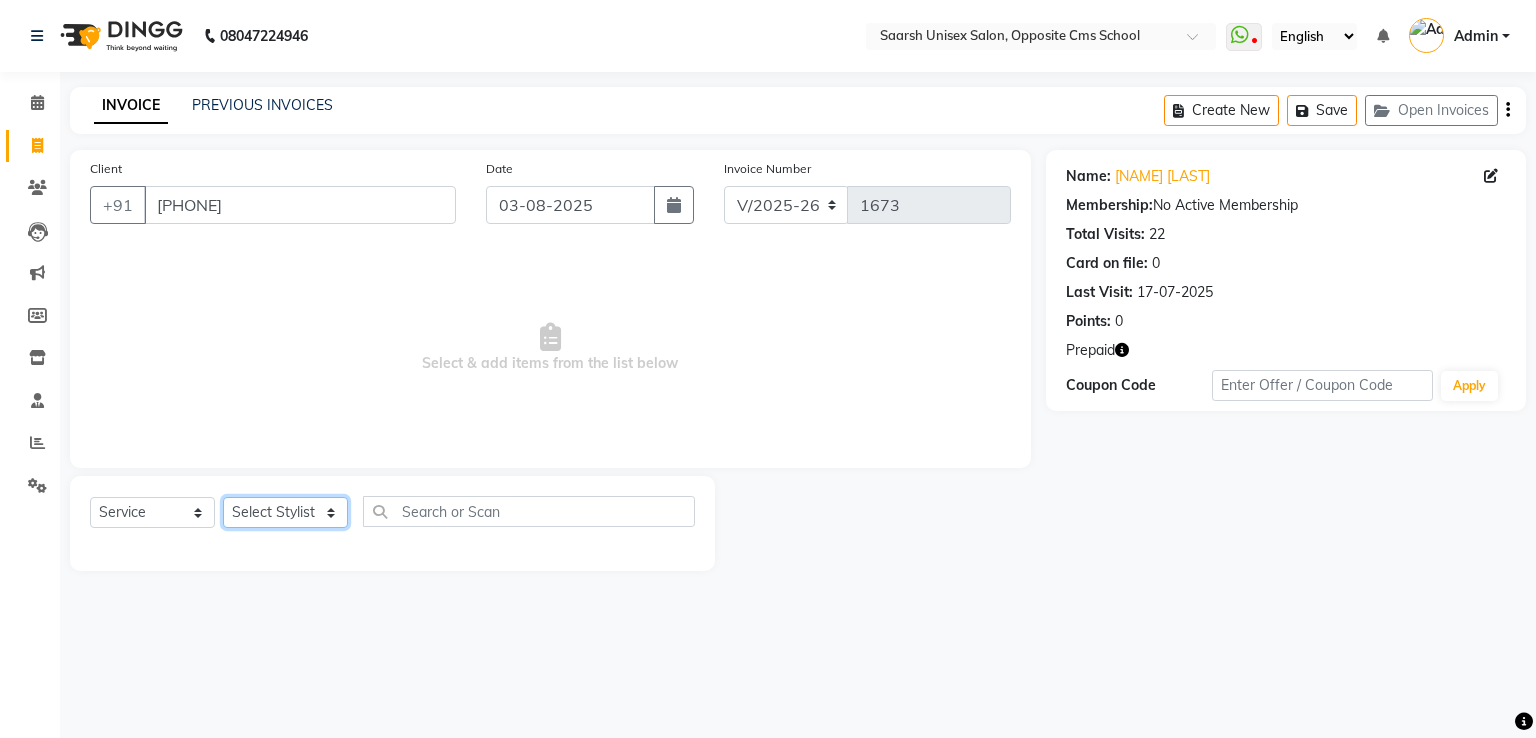 click on "Select Stylist Bablu Dinesh Pal Front Desk Rehan Sadhna Sapna Shams Shivani Shivi Utkarsh Saraswat" 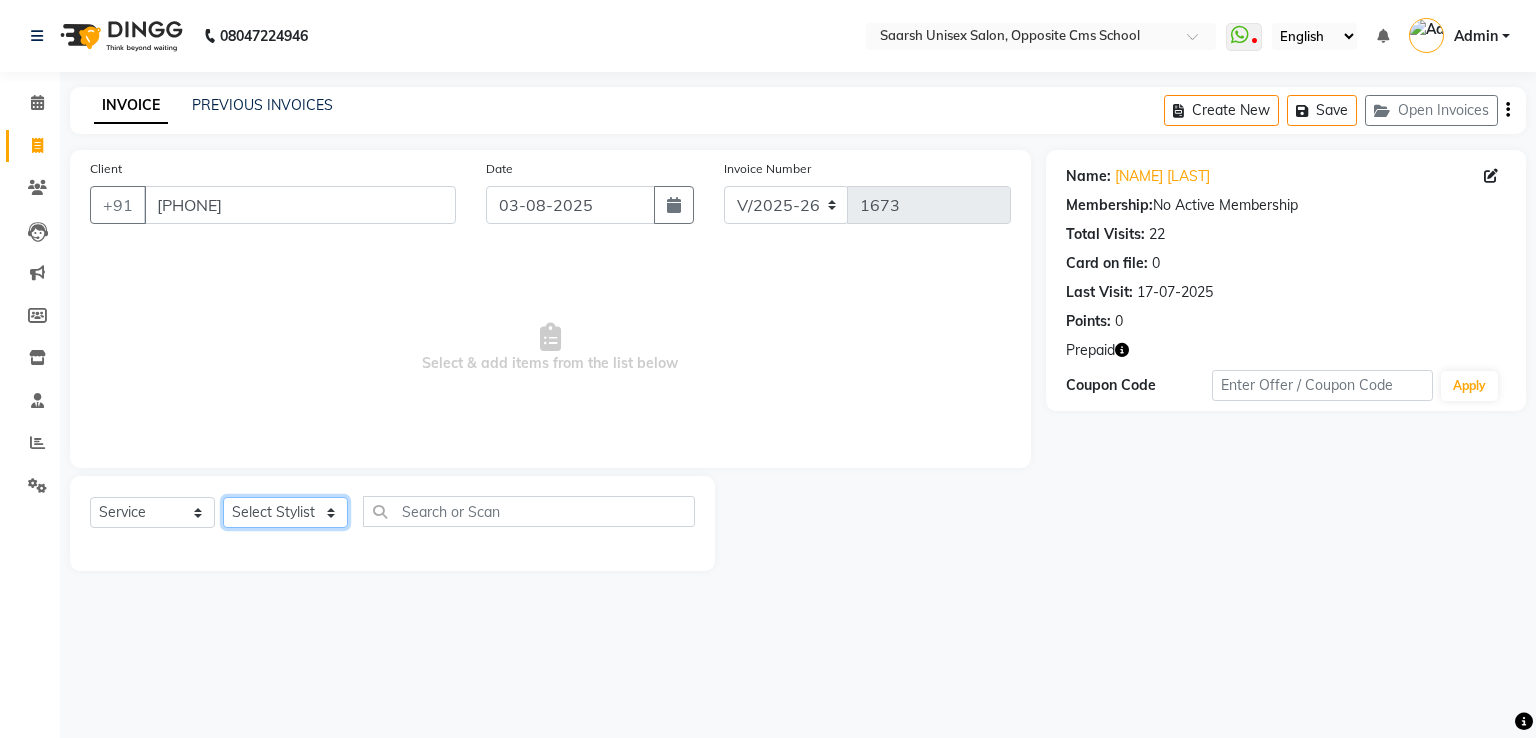 select on "20644" 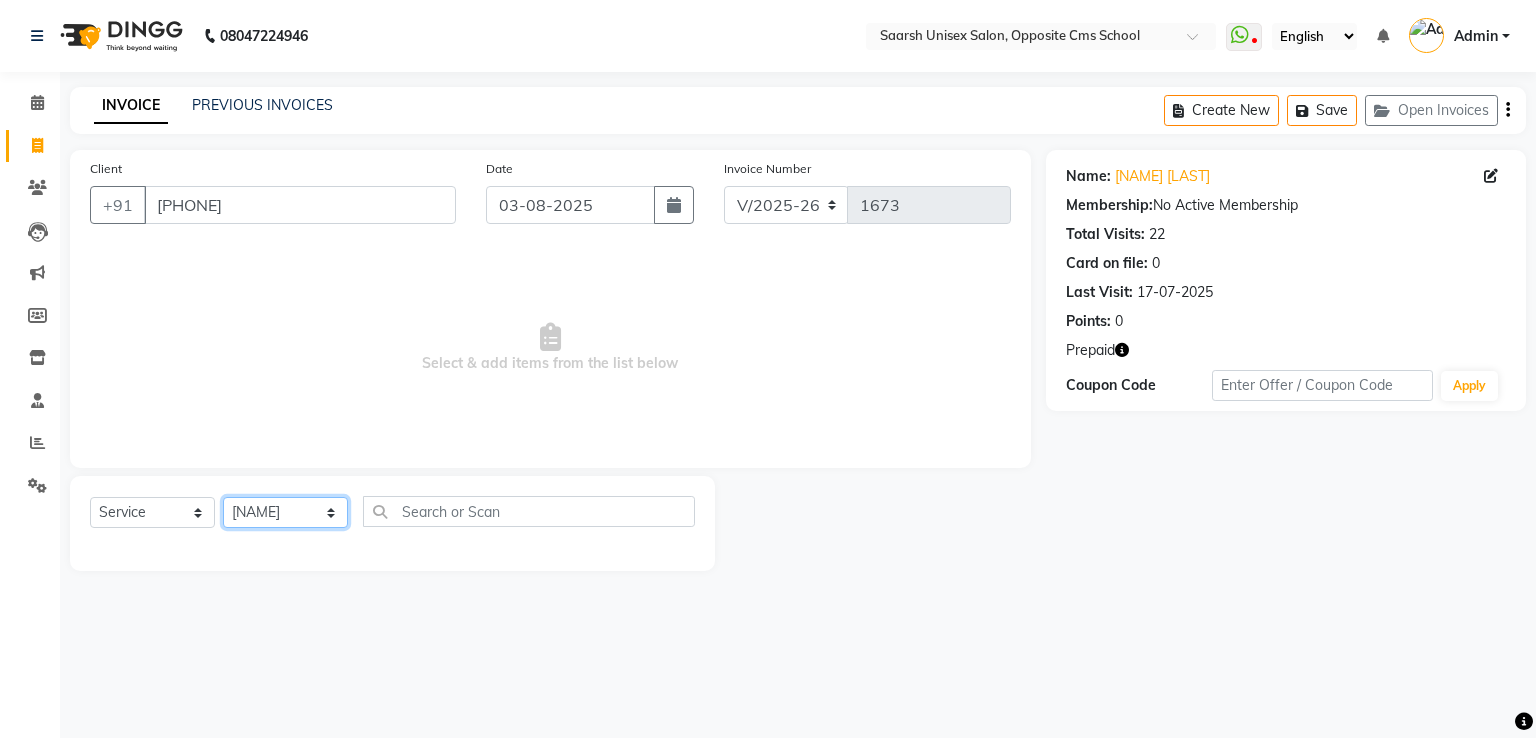 click on "Select Stylist Bablu Dinesh Pal Front Desk Rehan Sadhna Sapna Shams Shivani Shivi Utkarsh Saraswat" 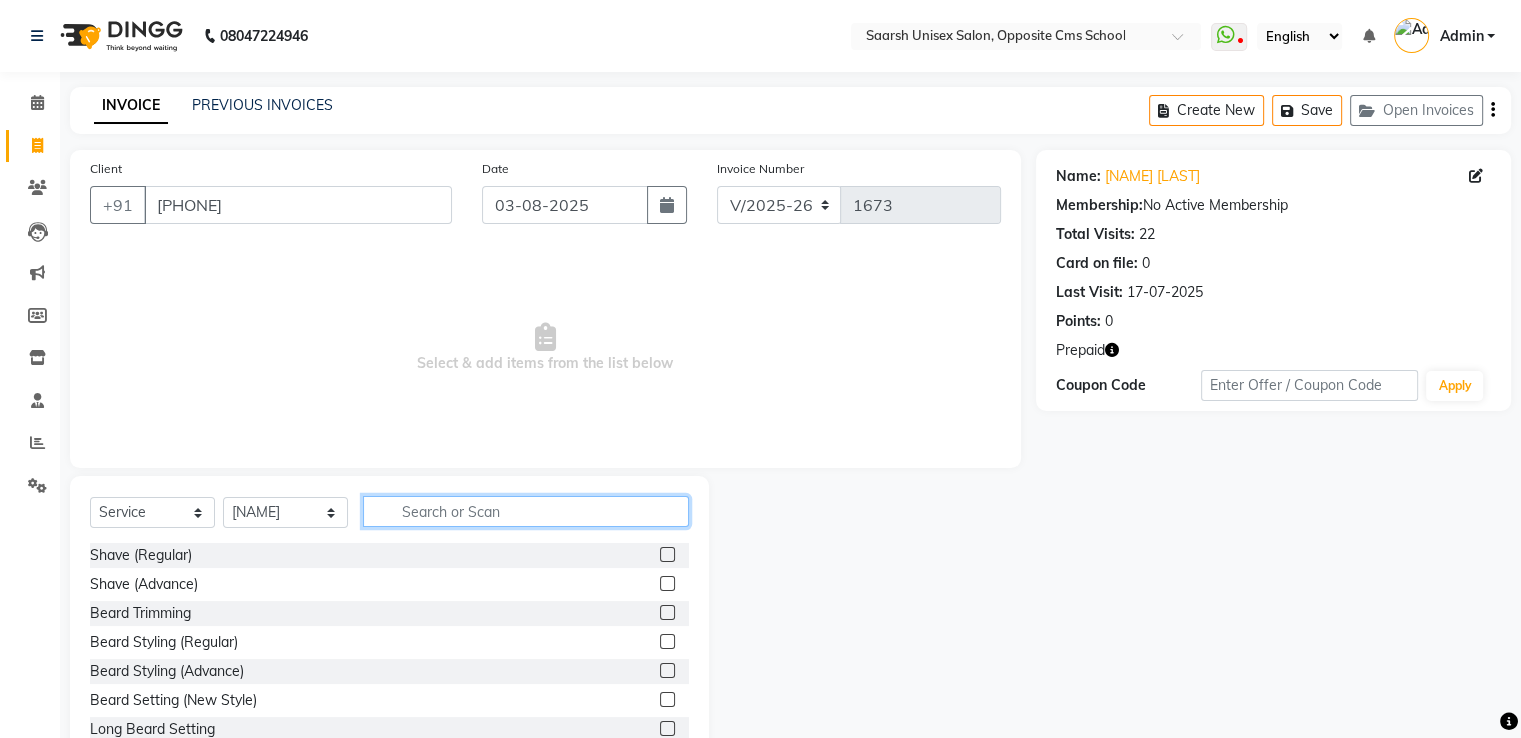 click 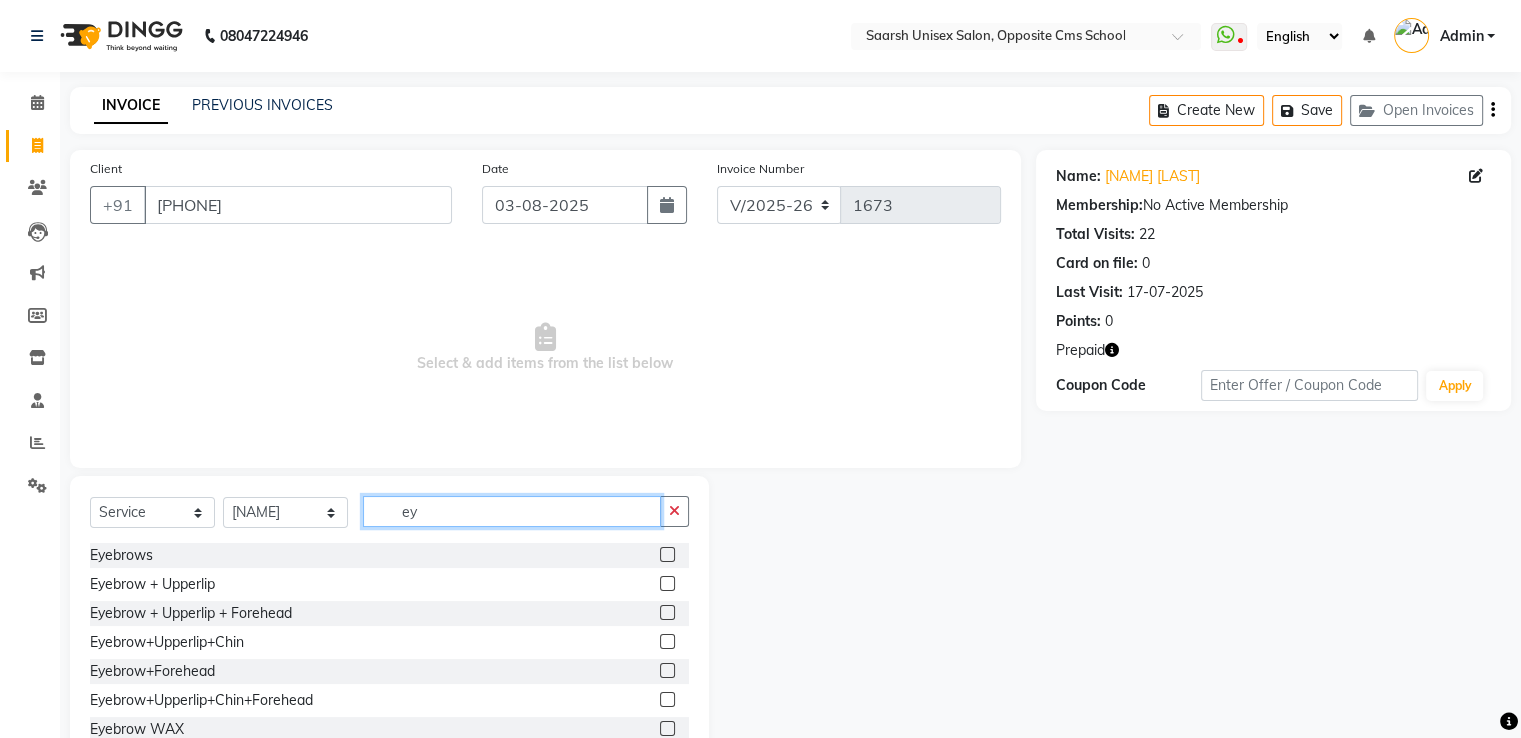 type on "ey" 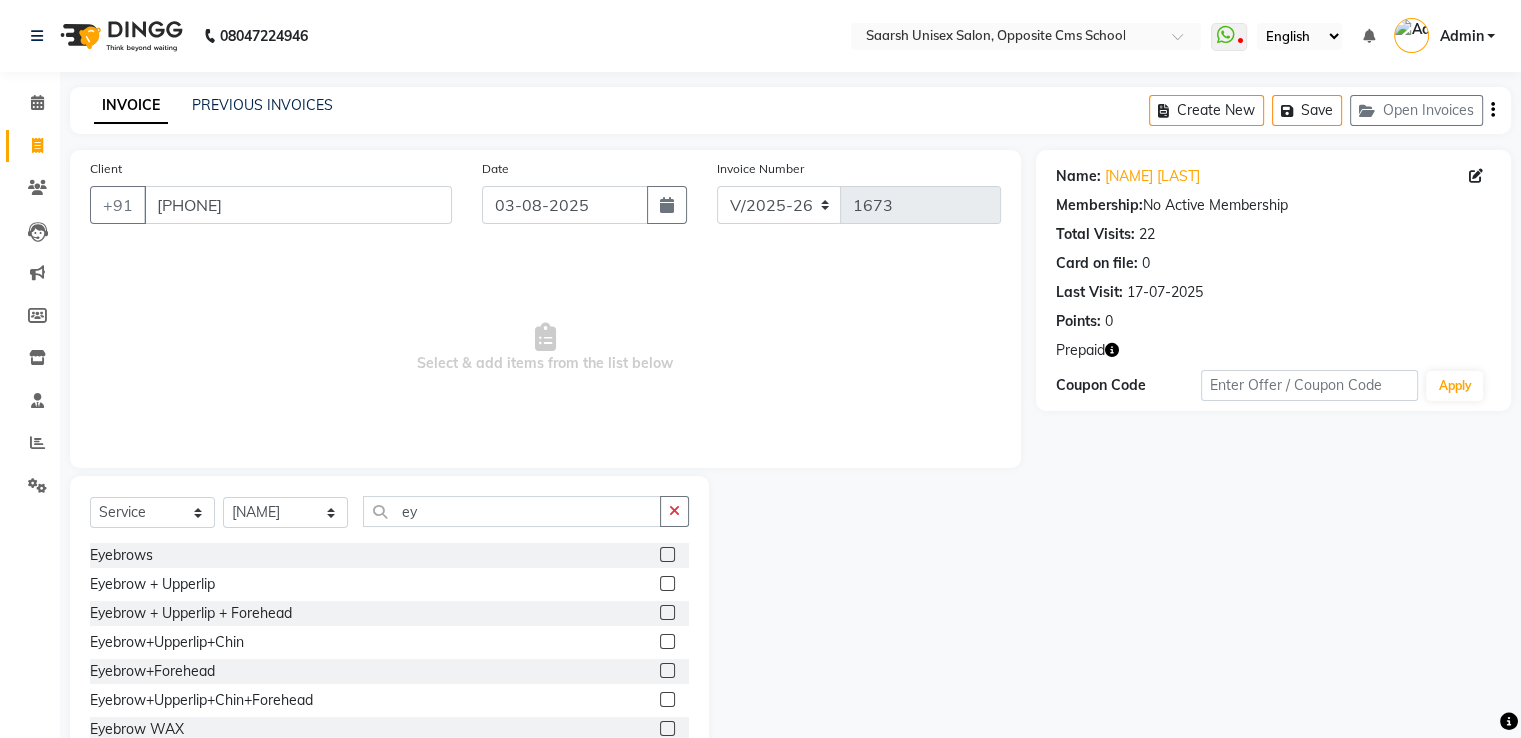 click 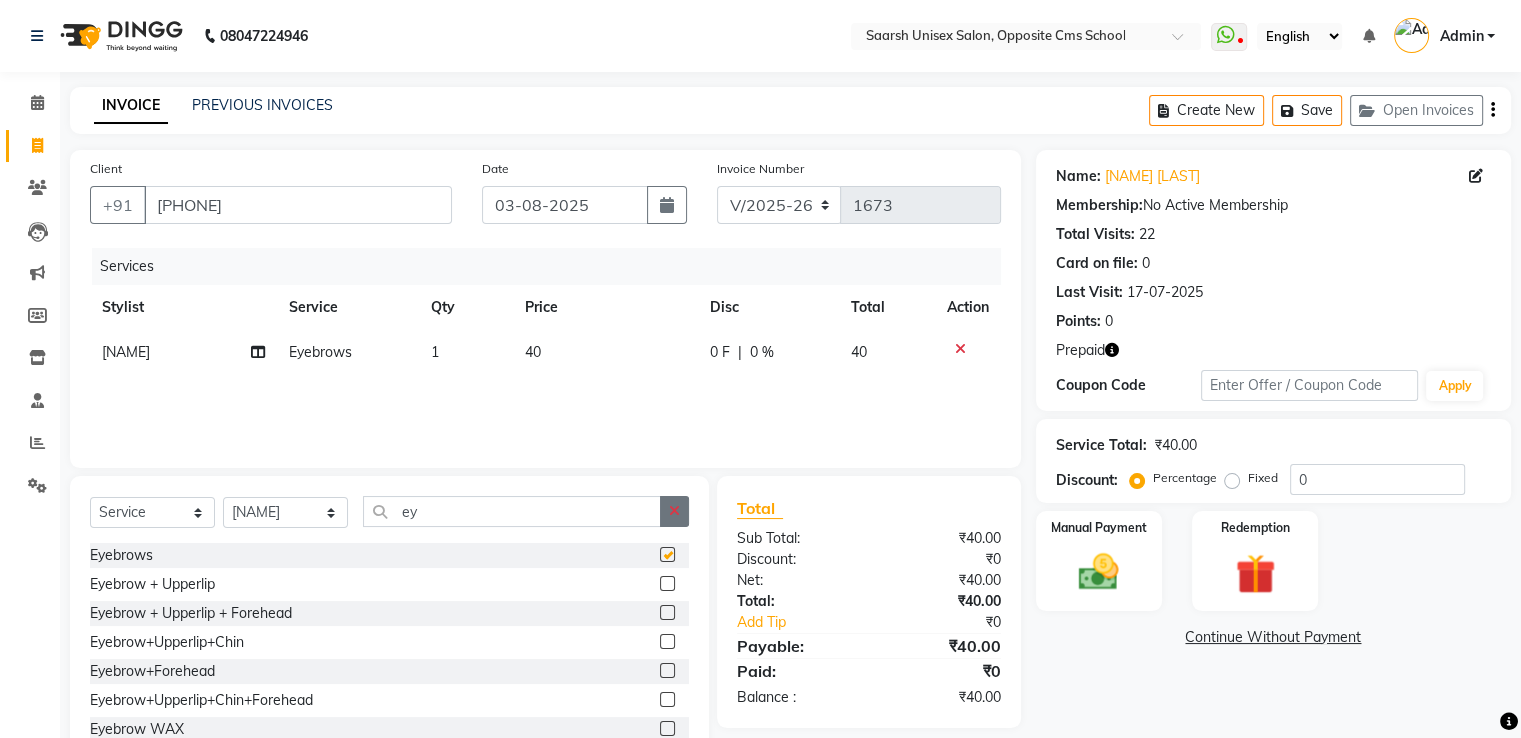 checkbox on "false" 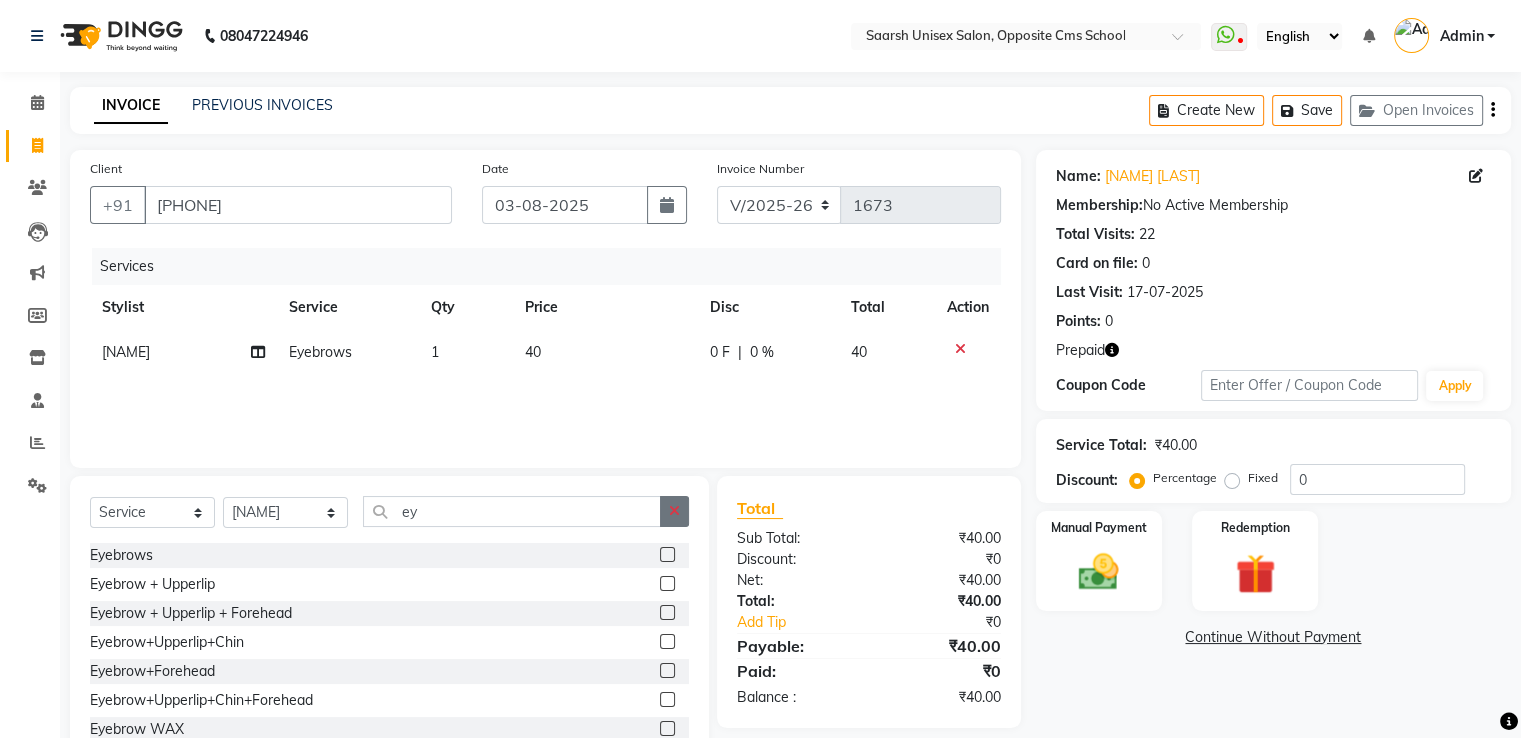 click 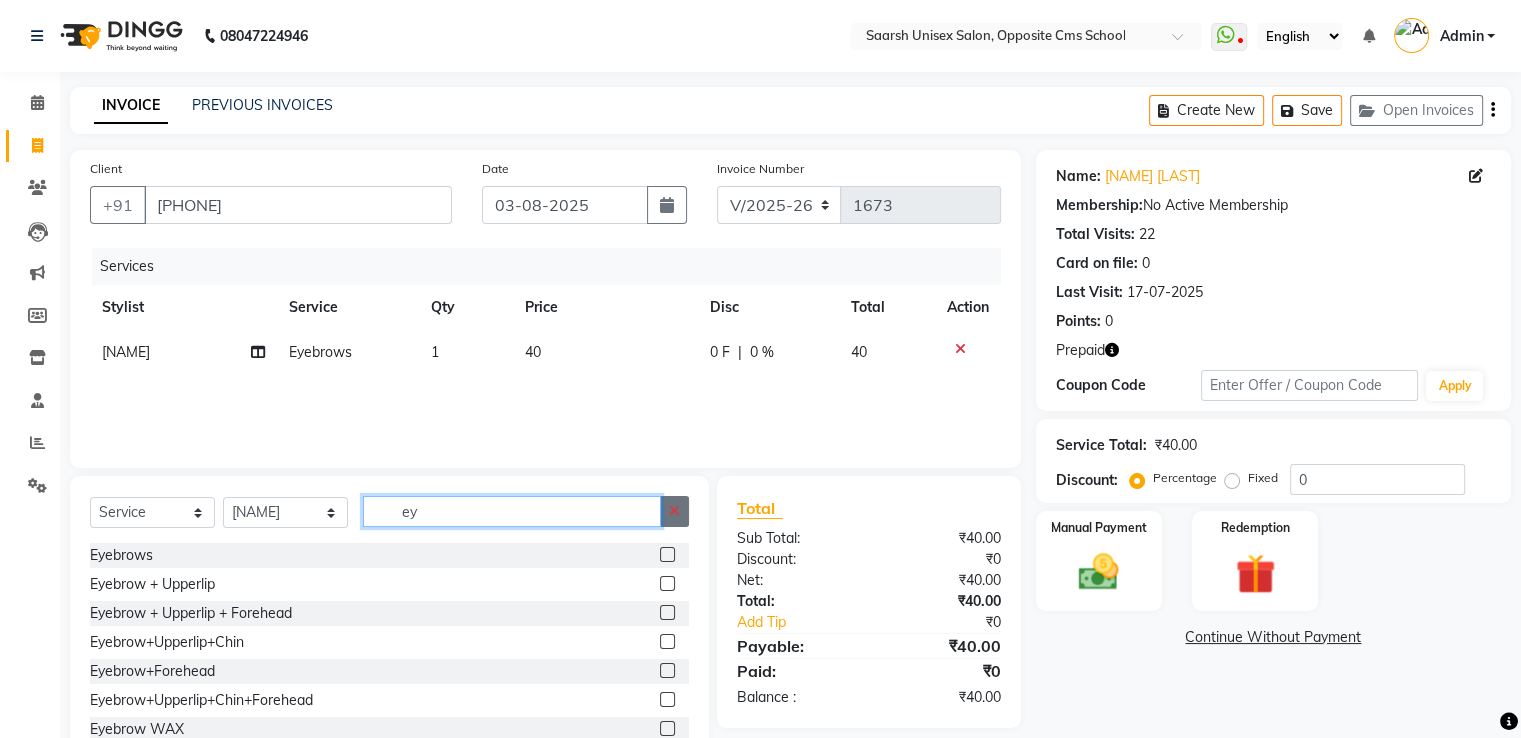 type 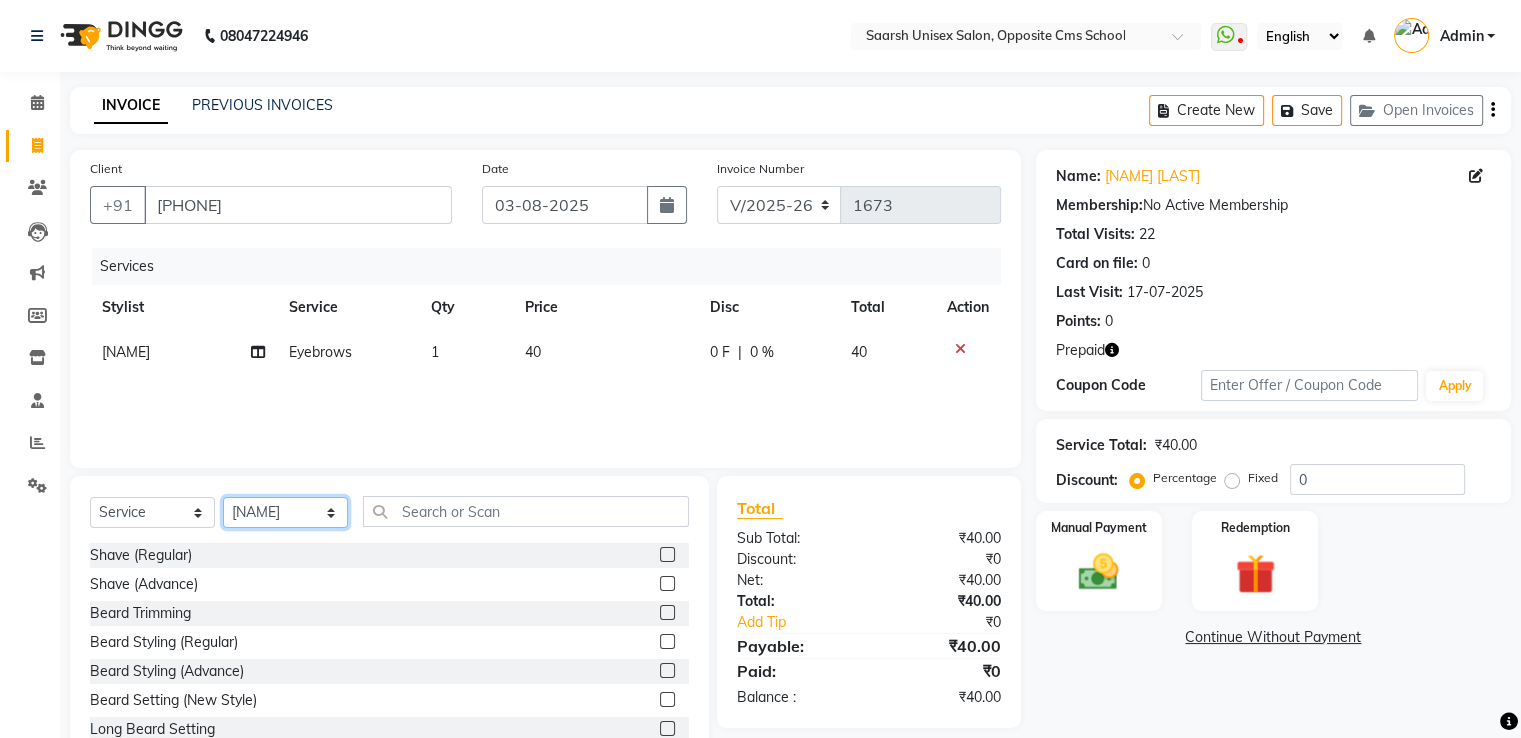 click on "Select Stylist Bablu Dinesh Pal Front Desk Rehan Sadhna Sapna Shams Shivani Shivi Utkarsh Saraswat" 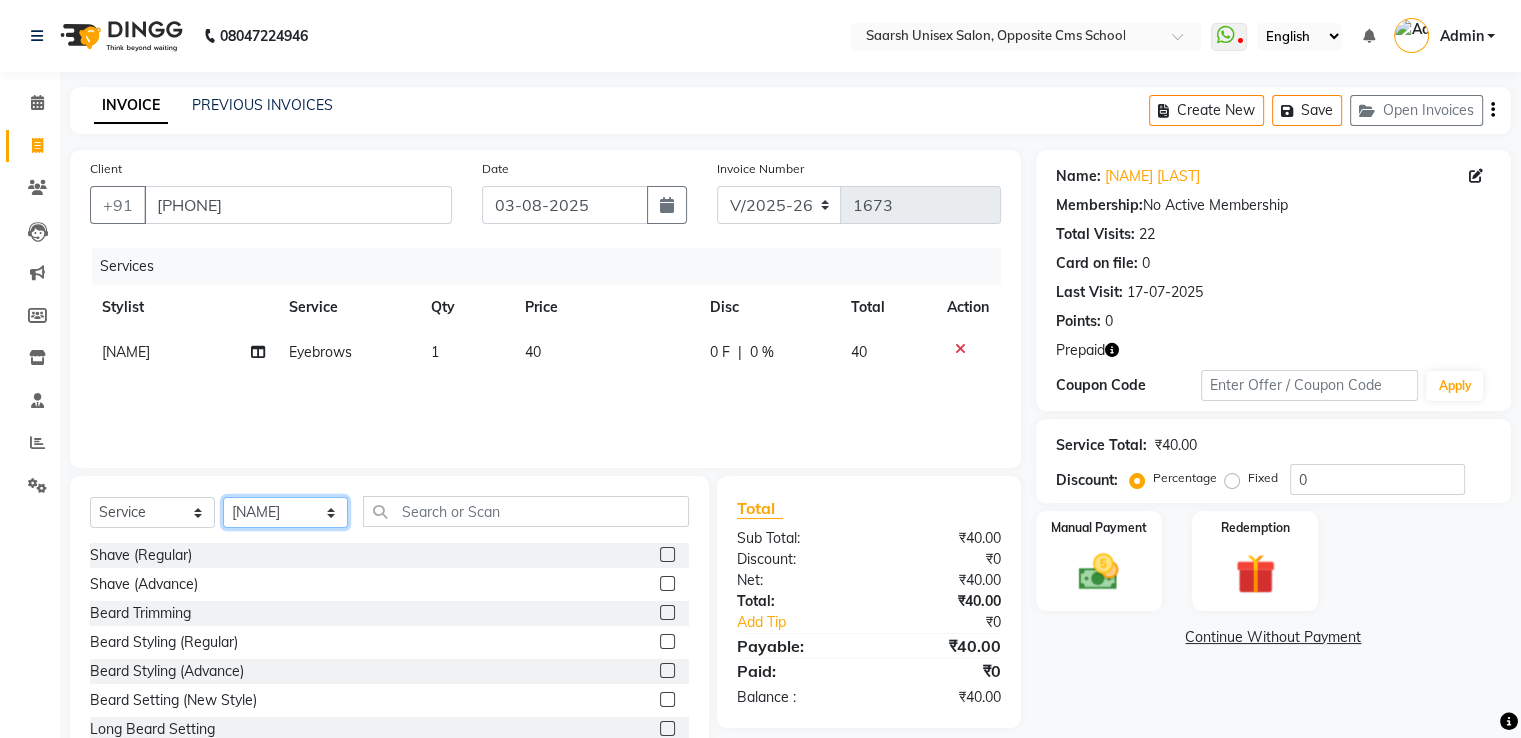 select on "20641" 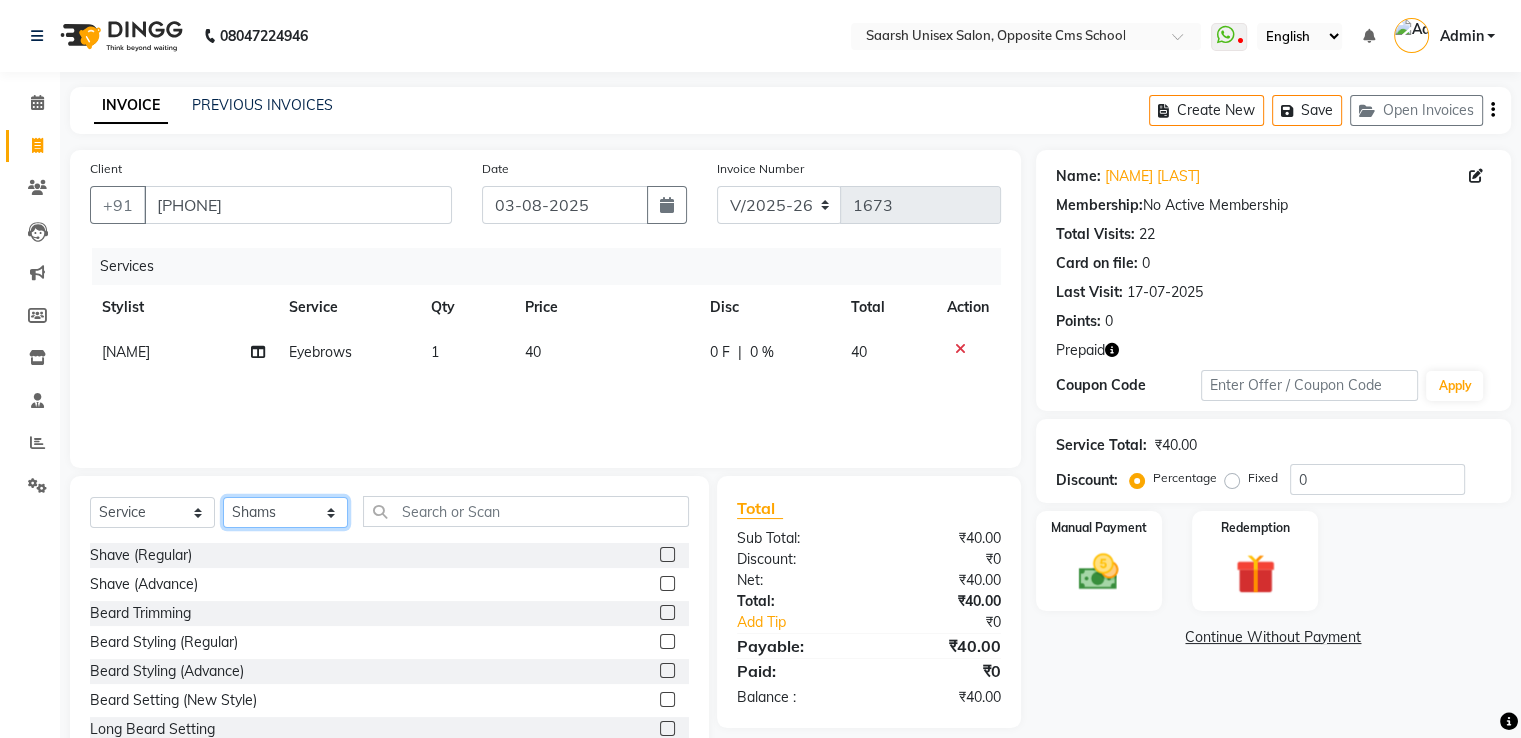 click on "Select Stylist Bablu Dinesh Pal Front Desk Rehan Sadhna Sapna Shams Shivani Shivi Utkarsh Saraswat" 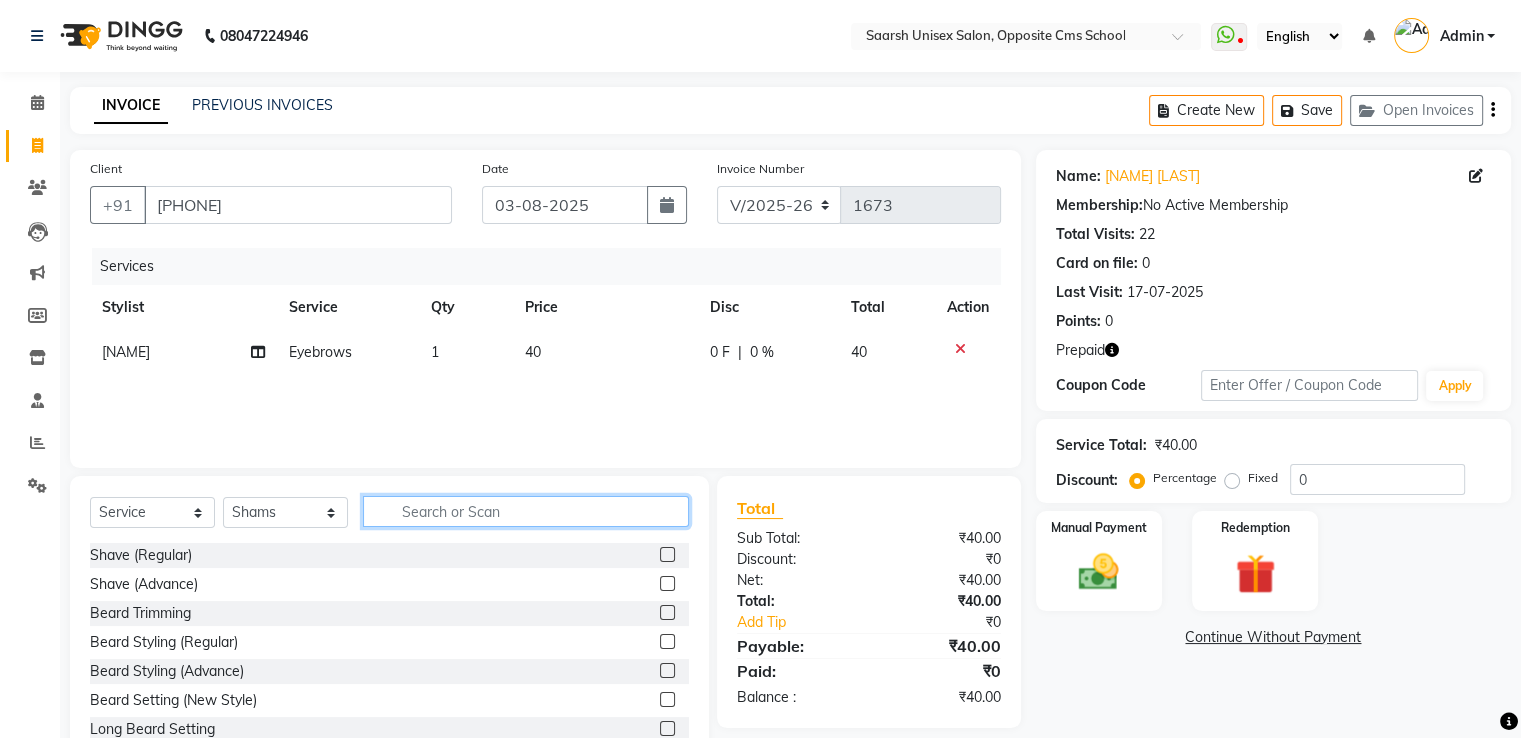 click 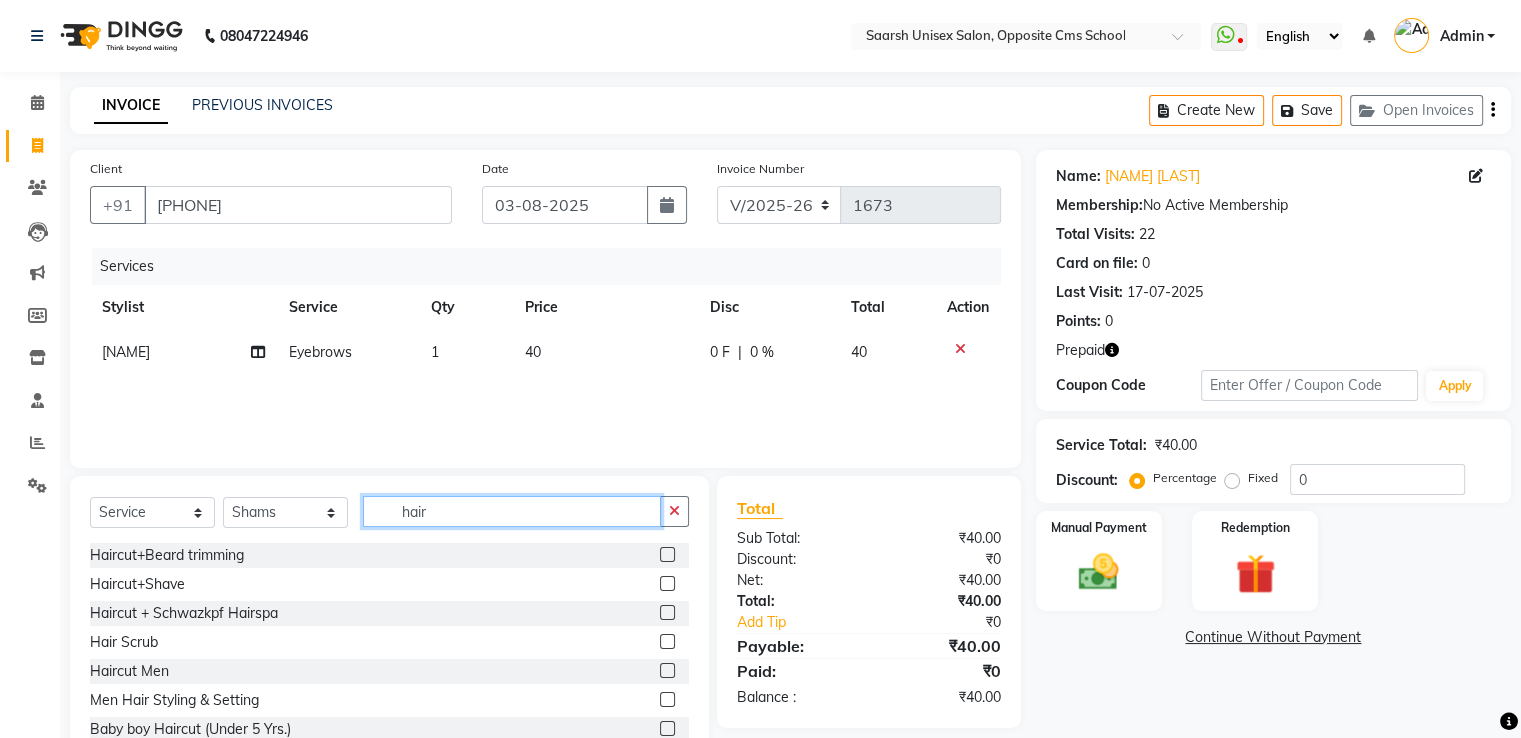type on "hair" 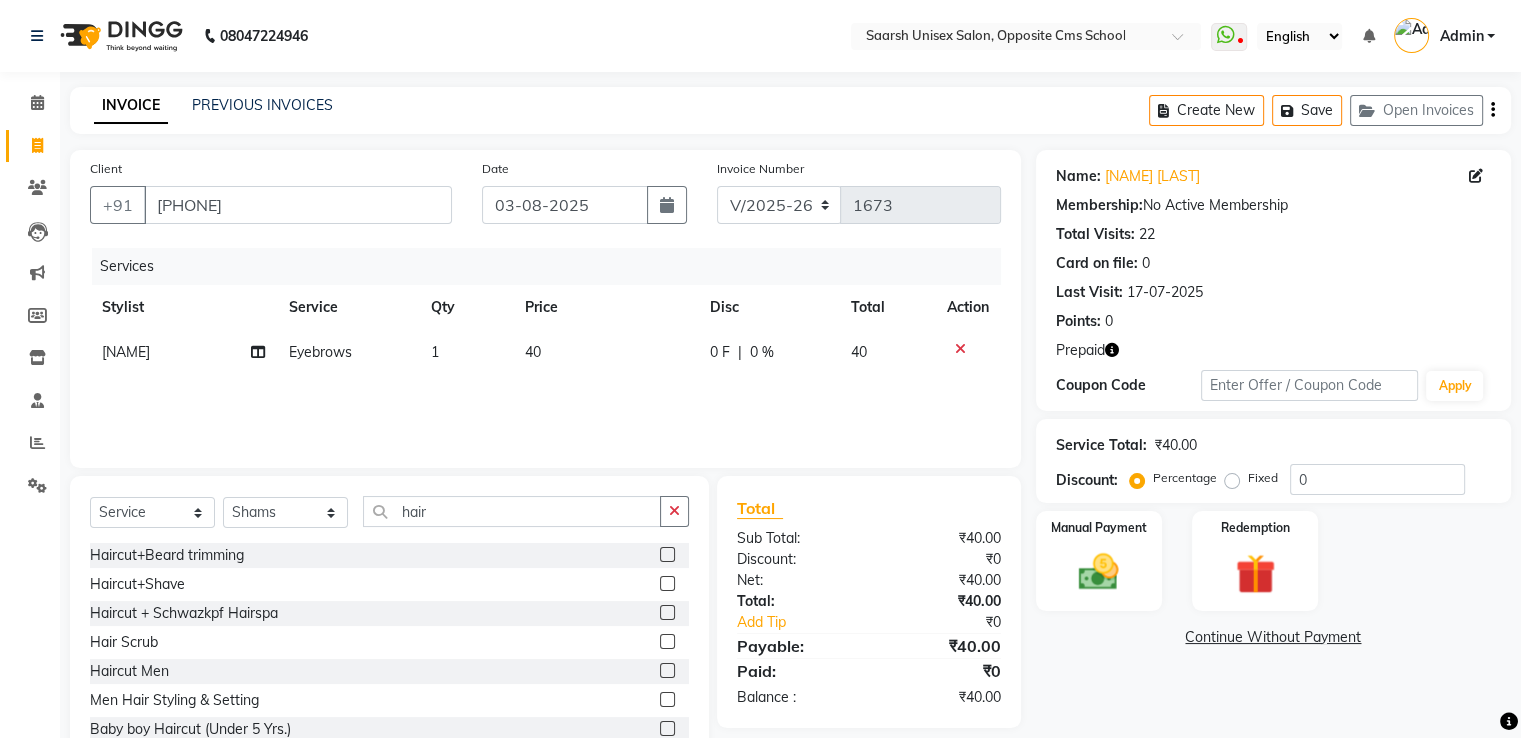 click 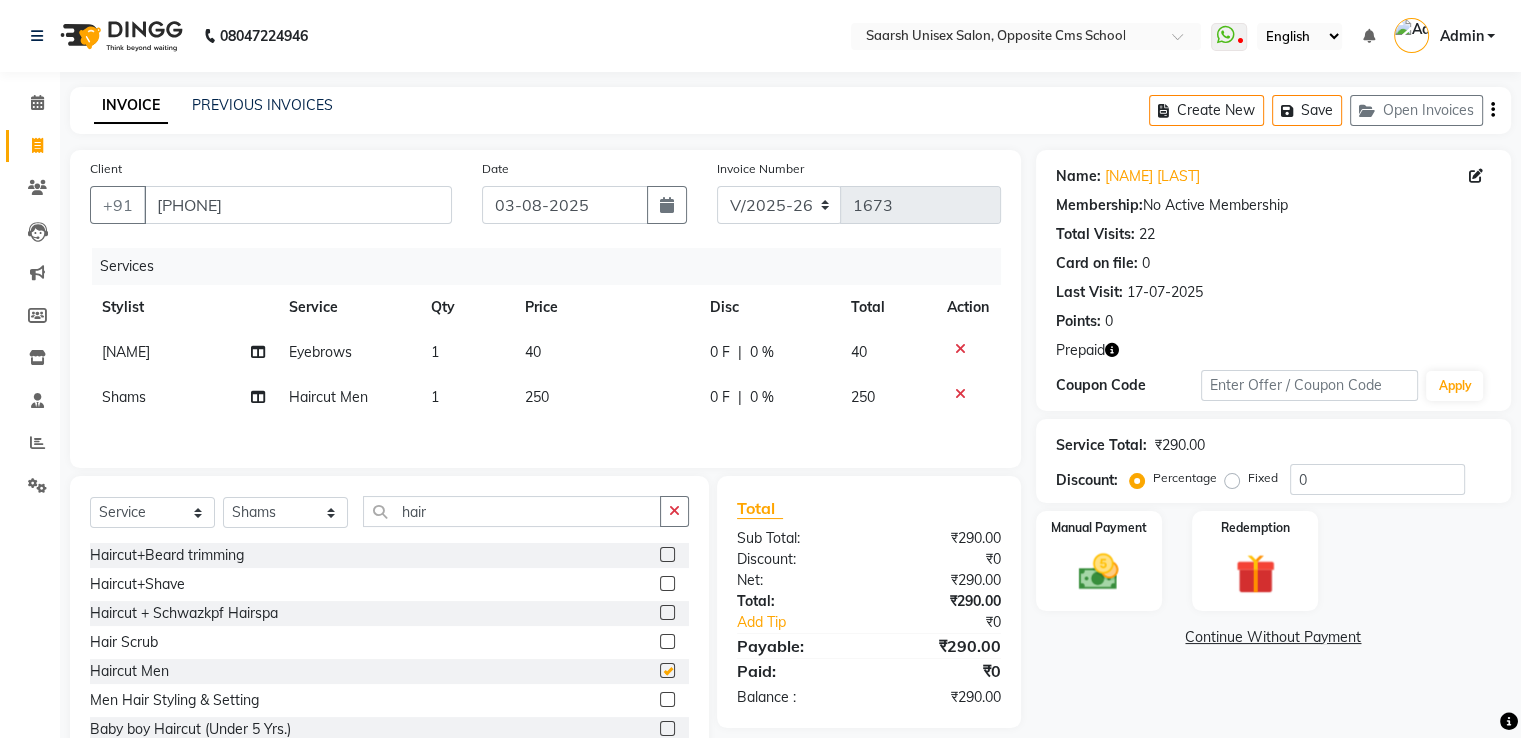 checkbox on "false" 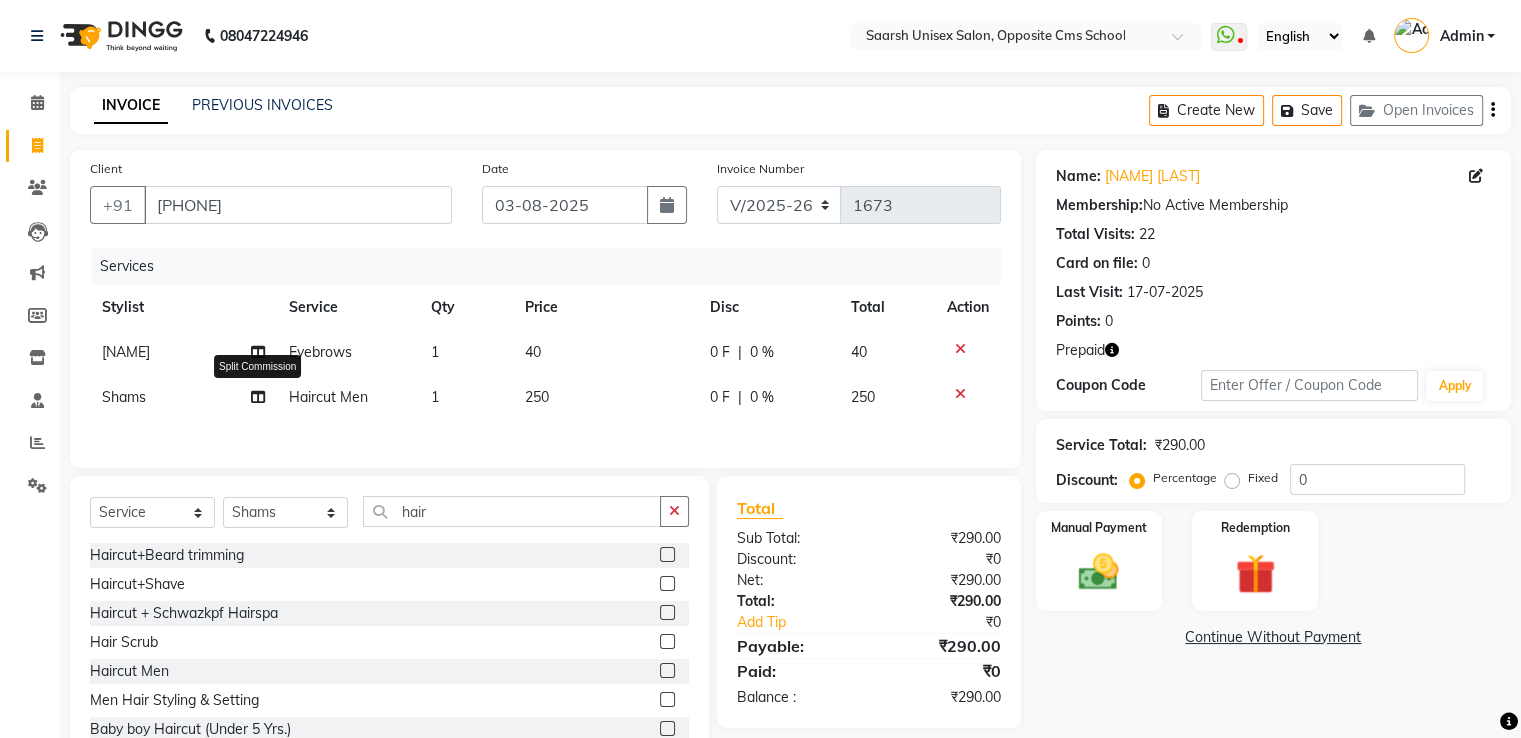 click 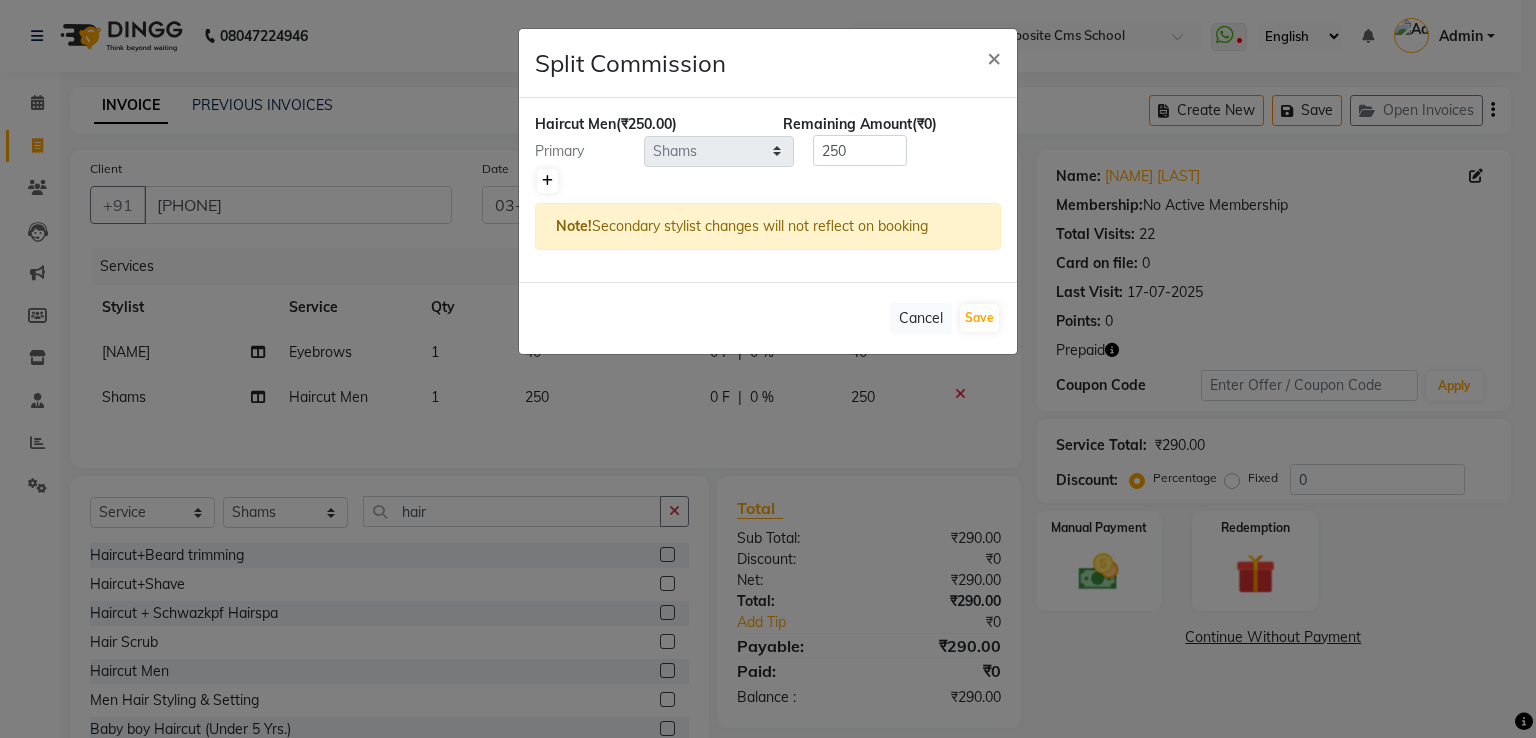 click 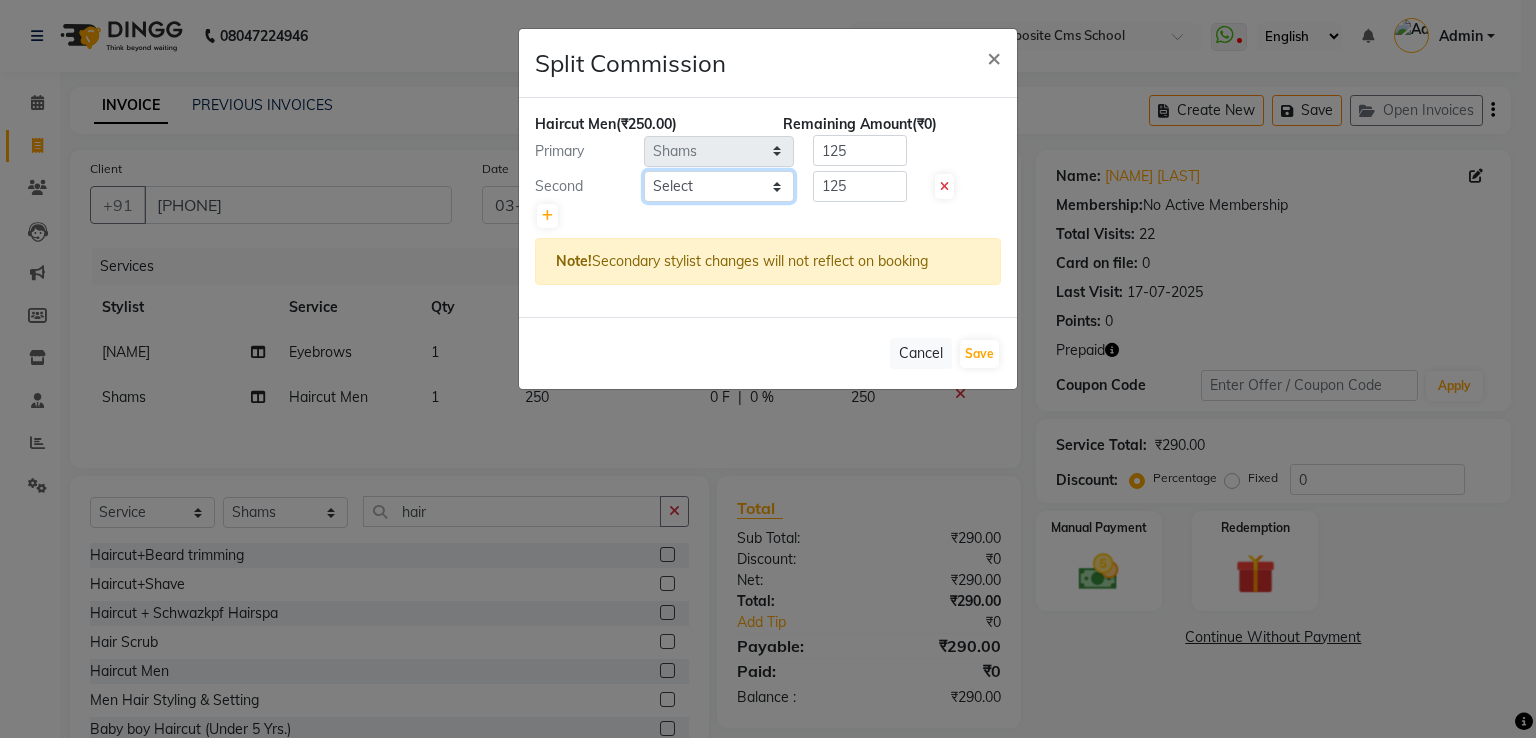 click on "Select  [NAME]   [NAME]   Front Desk   [NAME]   [NAME]   [NAME]   [NAME]   [NAME]   [NAME]   [NAME]" 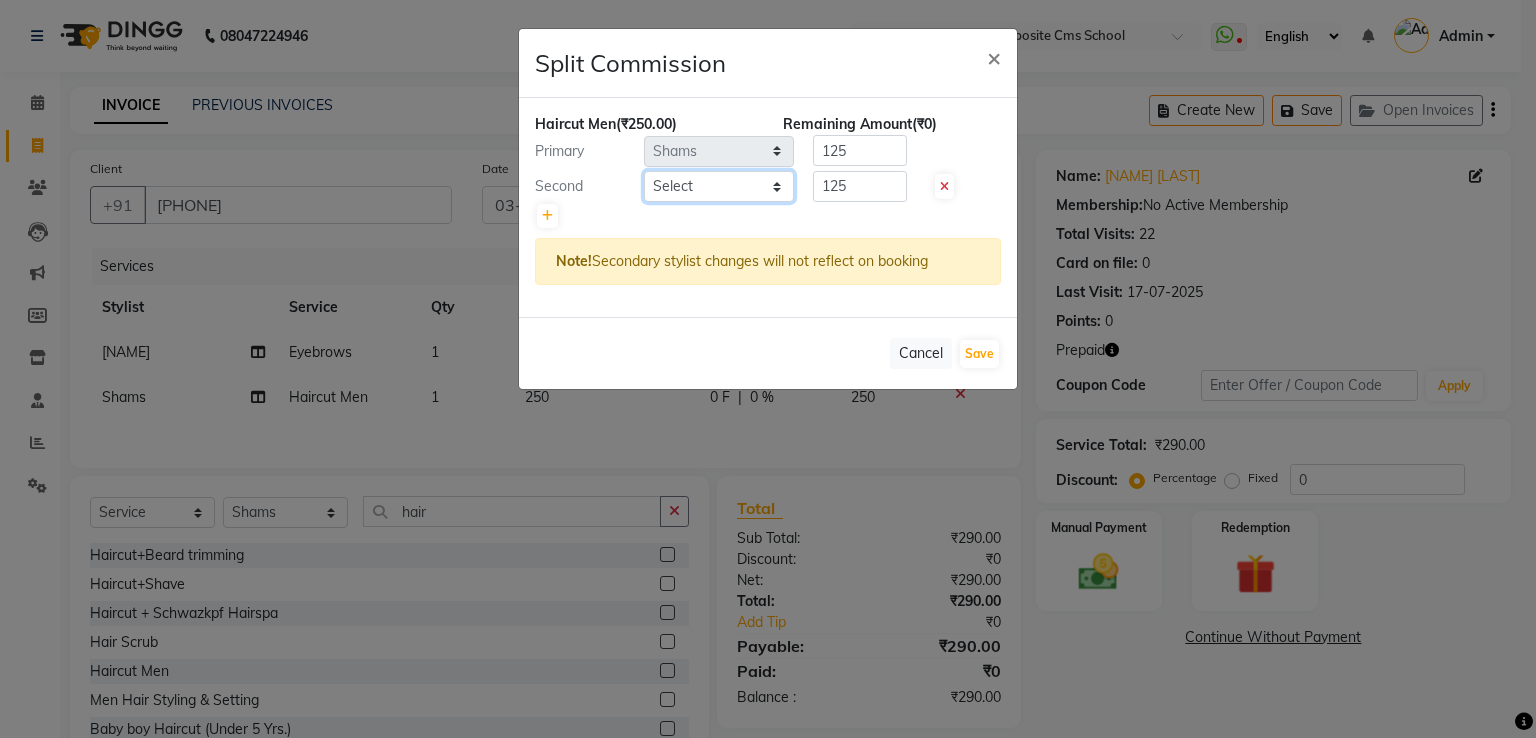 select on "85961" 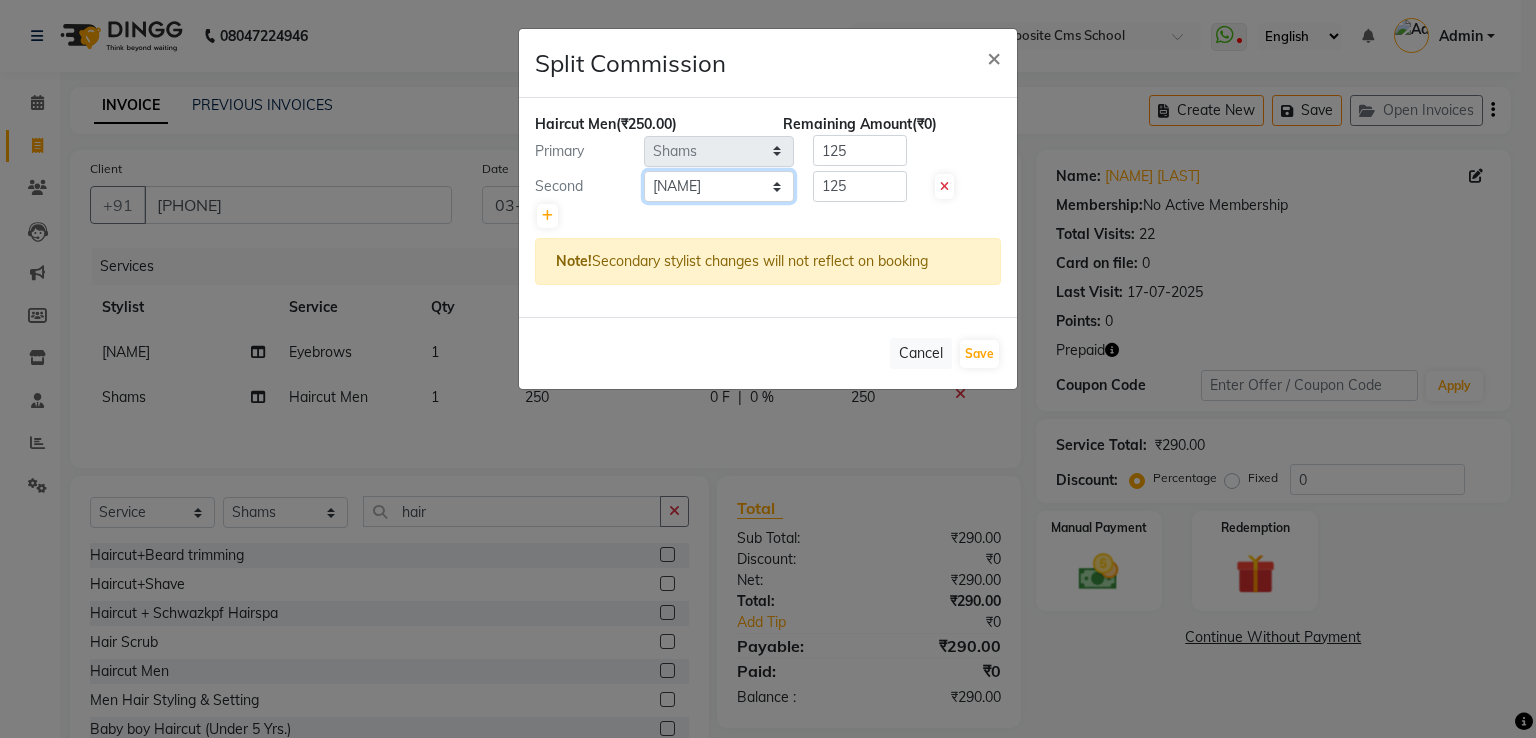 click on "Select  [NAME]   [NAME]   Front Desk   [NAME]   [NAME]   [NAME]   [NAME]   [NAME]   [NAME]   [NAME]" 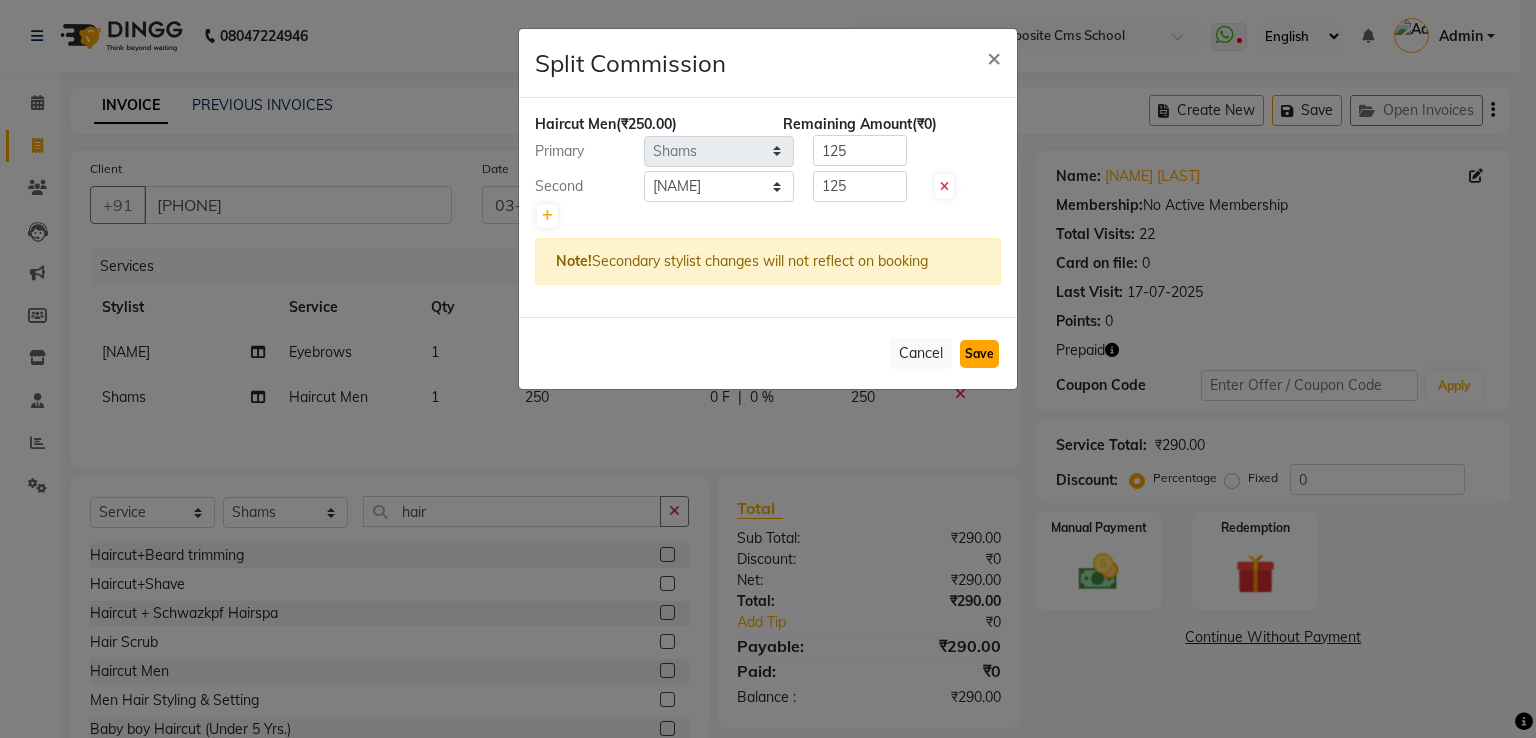 click on "Save" 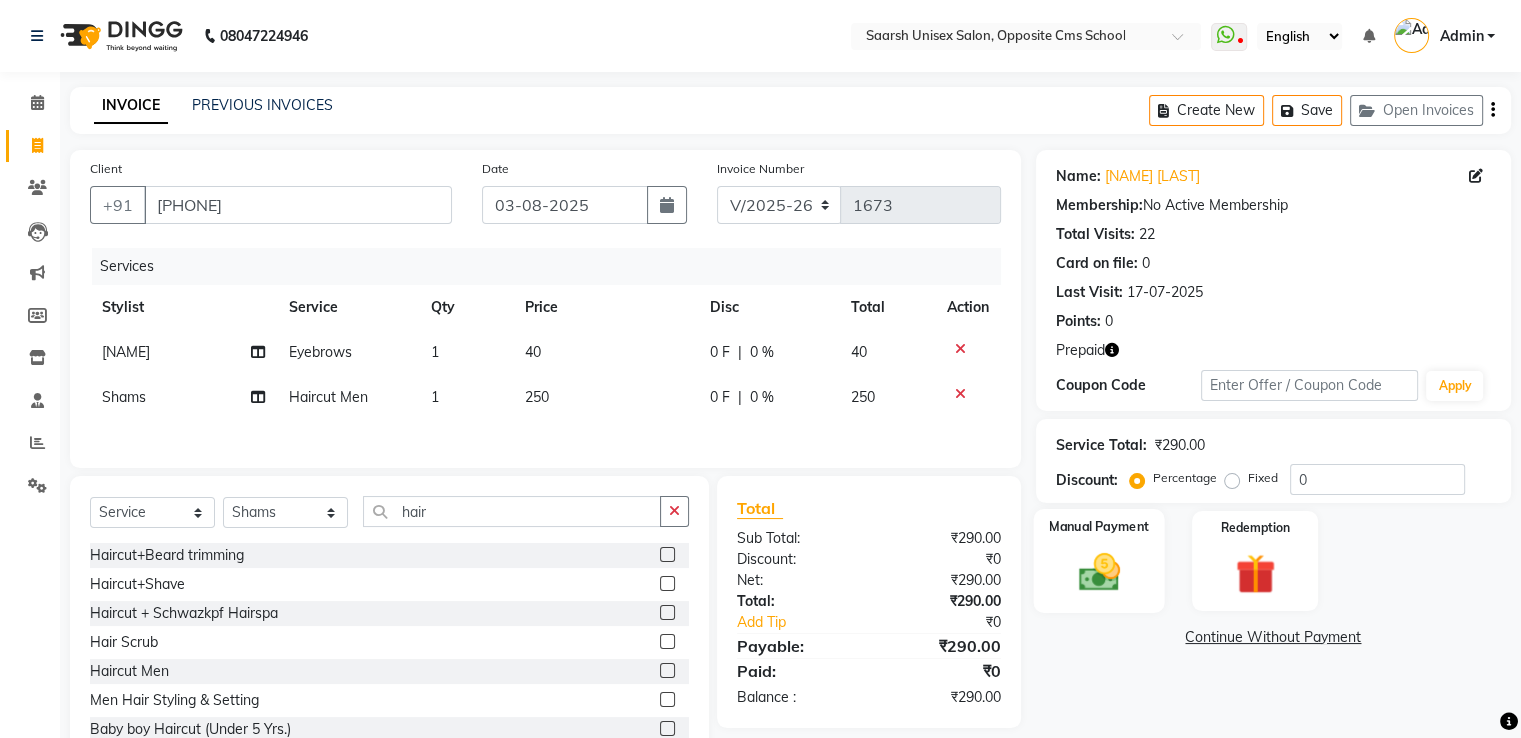 click 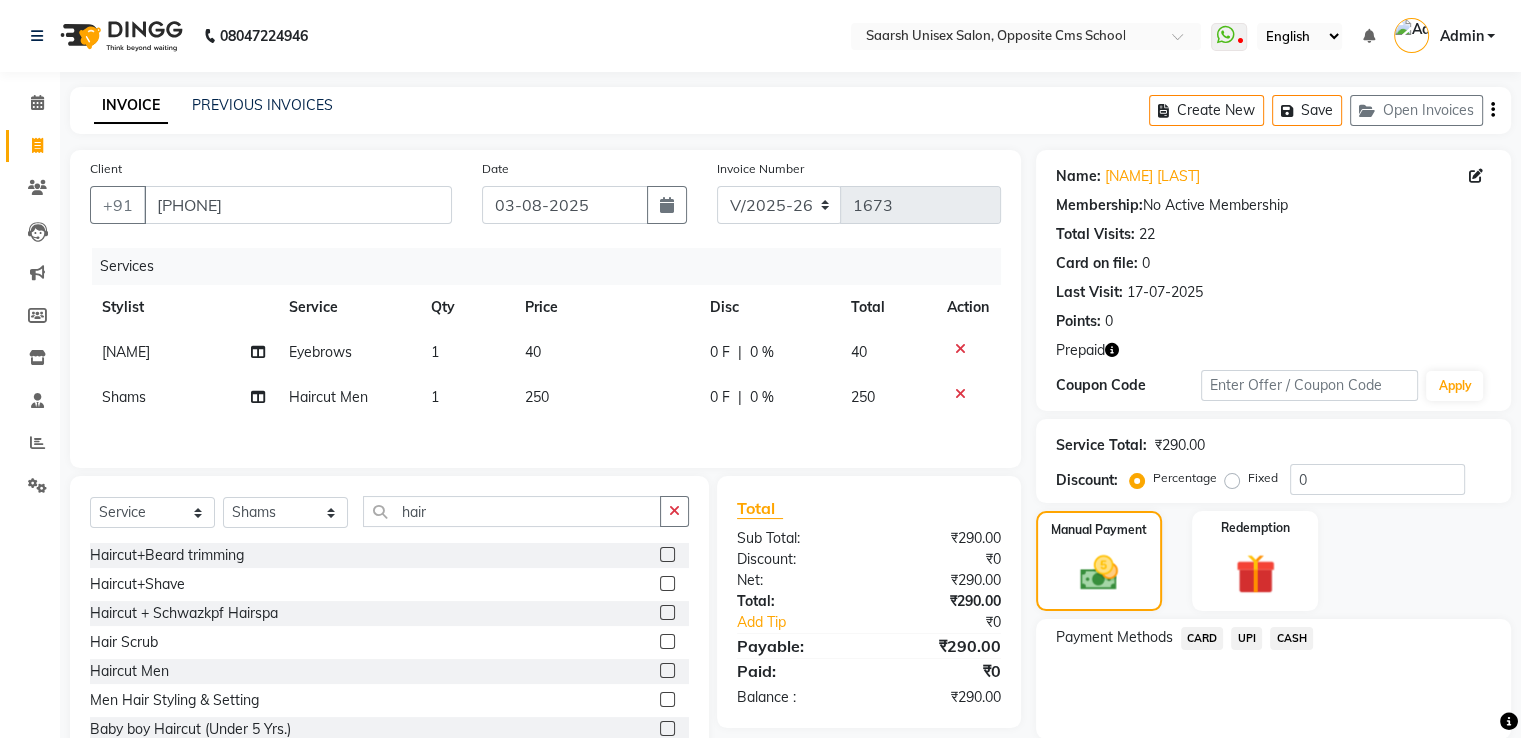 click on "1" 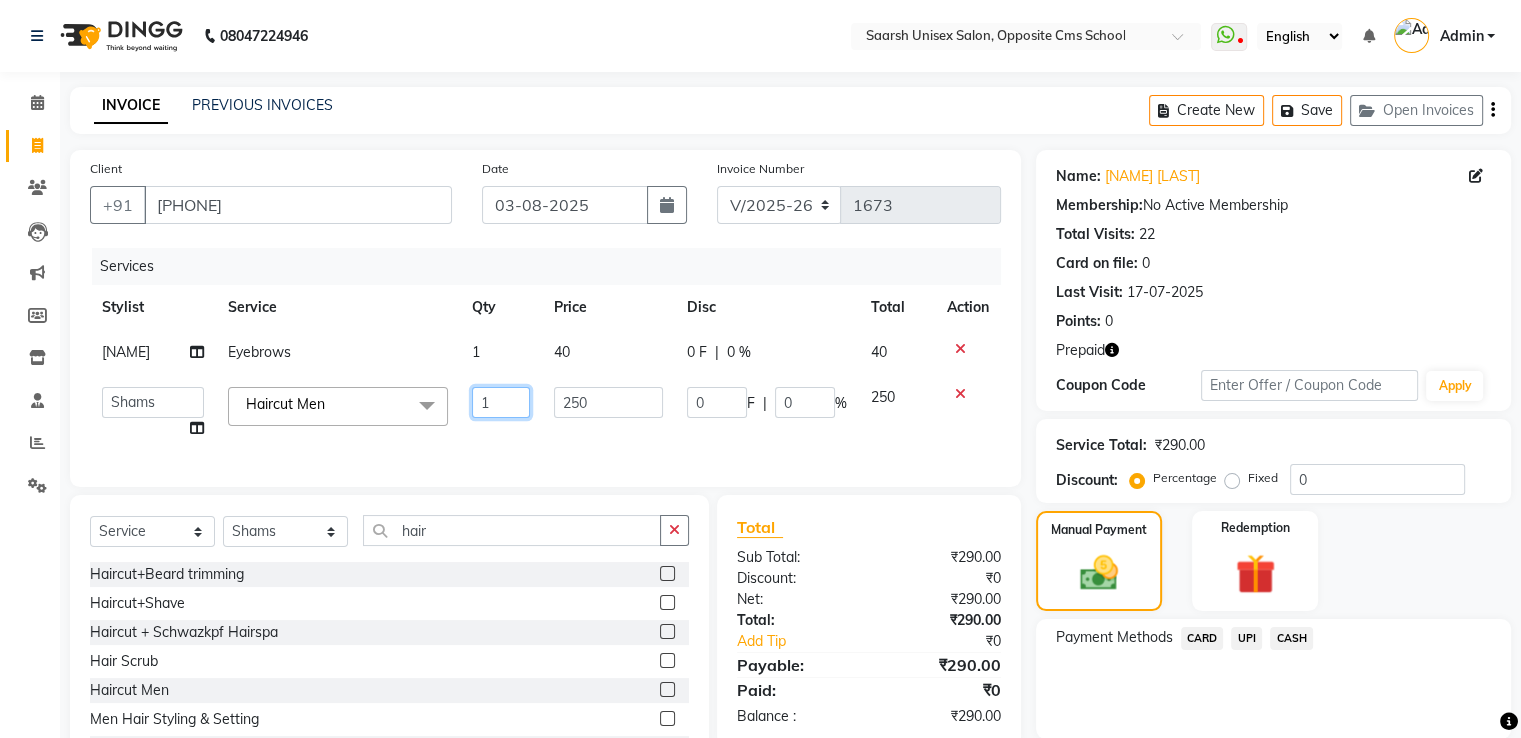 click on "1" 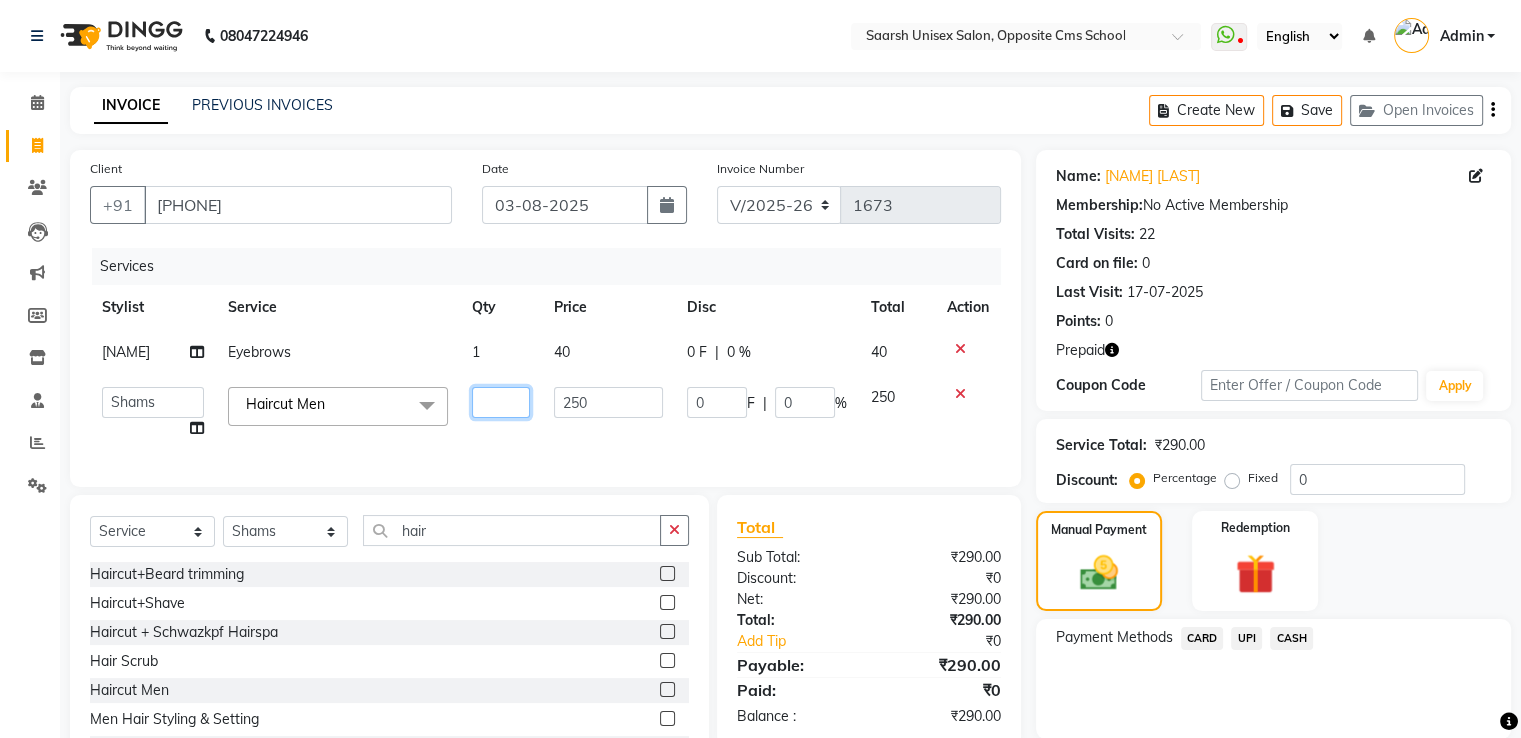 type on "2" 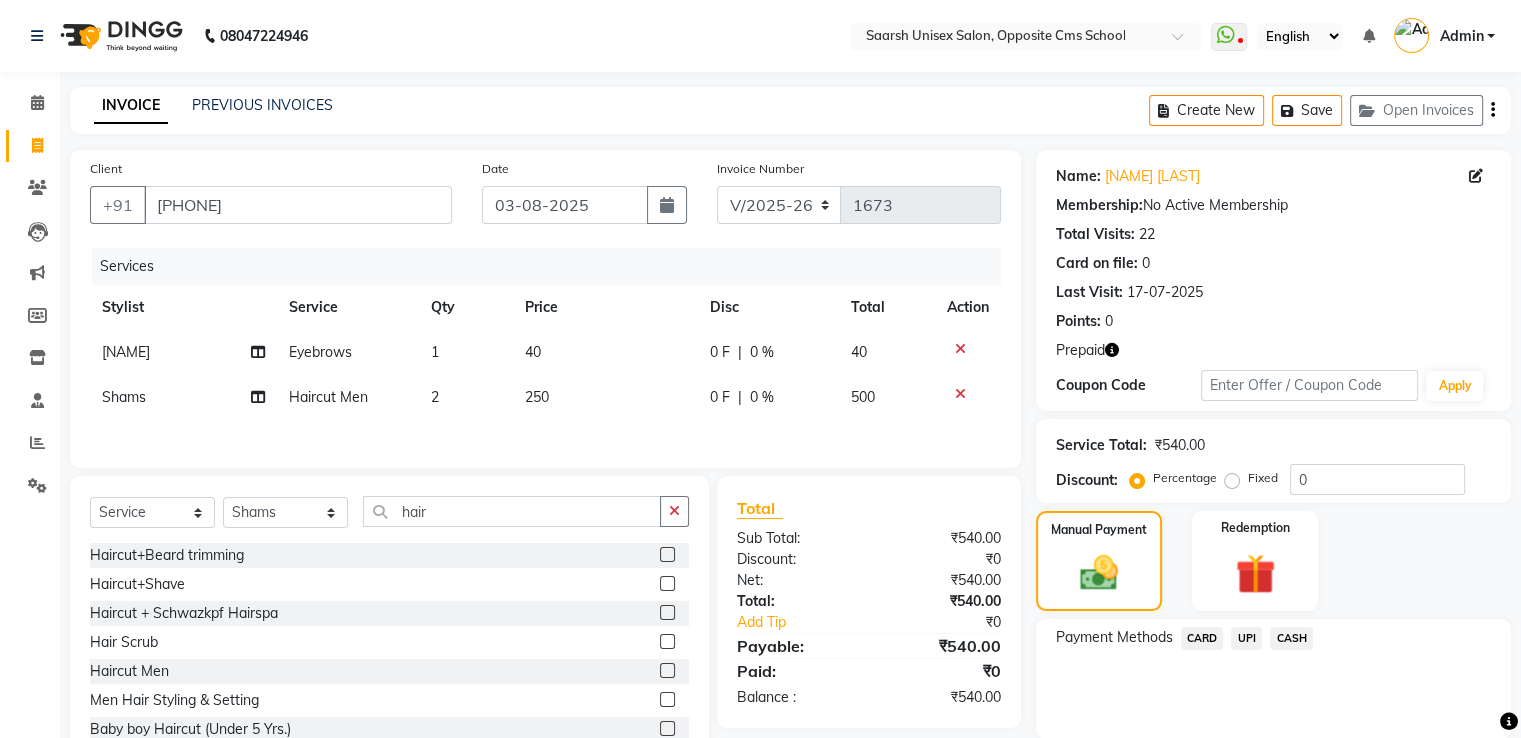 click on "Services Stylist Service Qty Price Disc Total Action [NAME]  Eyebrows 1 40 0 F | 0 % 40 [NAME] Haircut Men 2 250 0 F | 0 % 500" 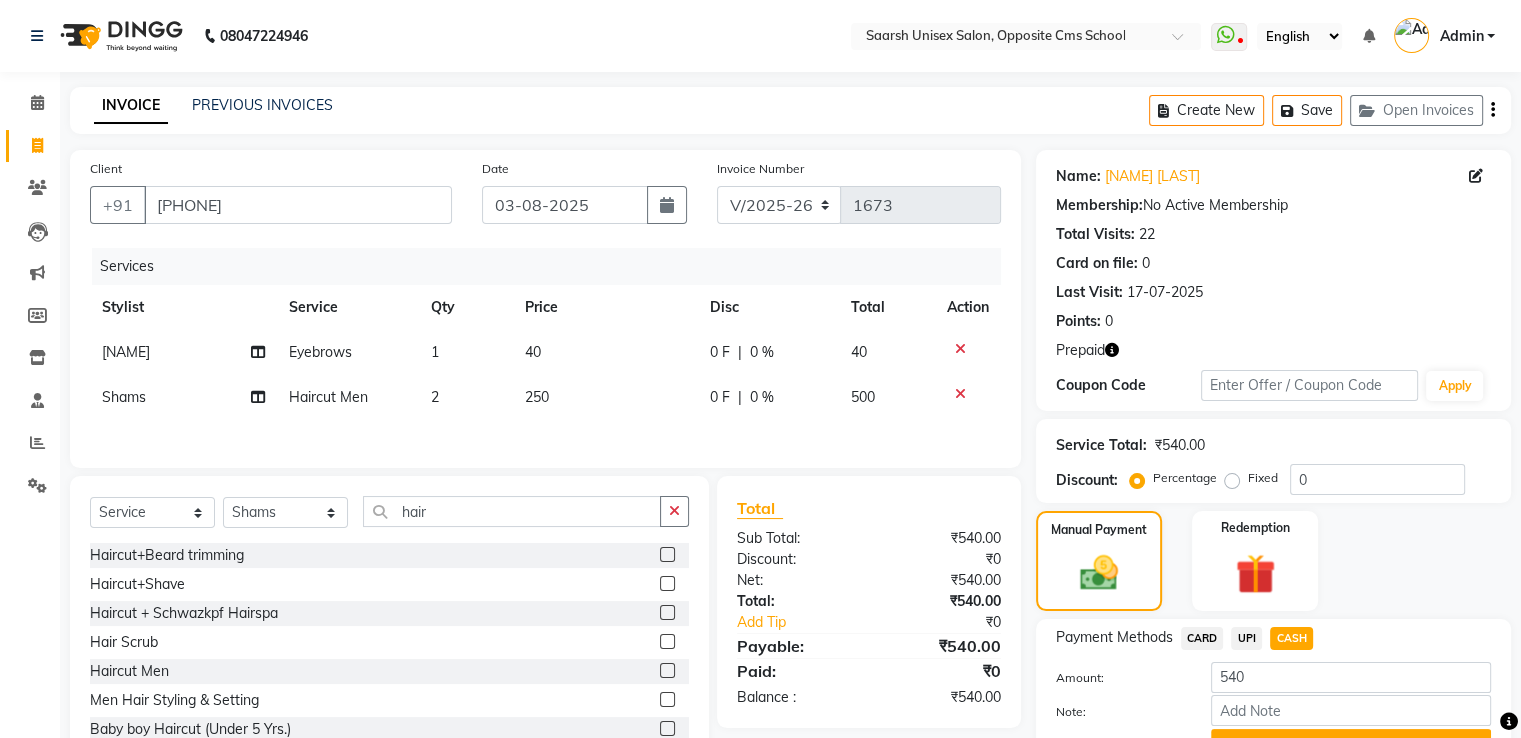 scroll, scrollTop: 102, scrollLeft: 0, axis: vertical 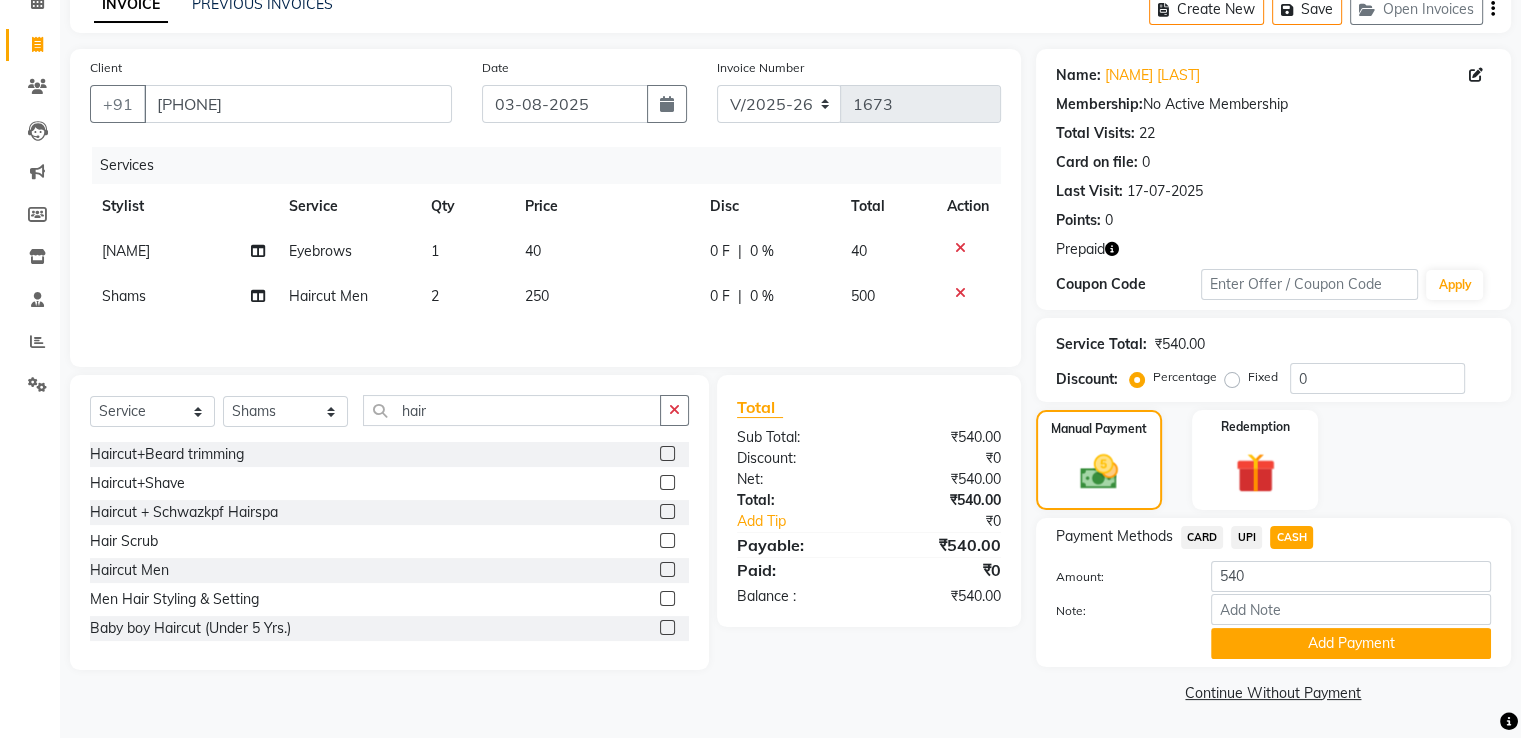 click on "Add Payment" 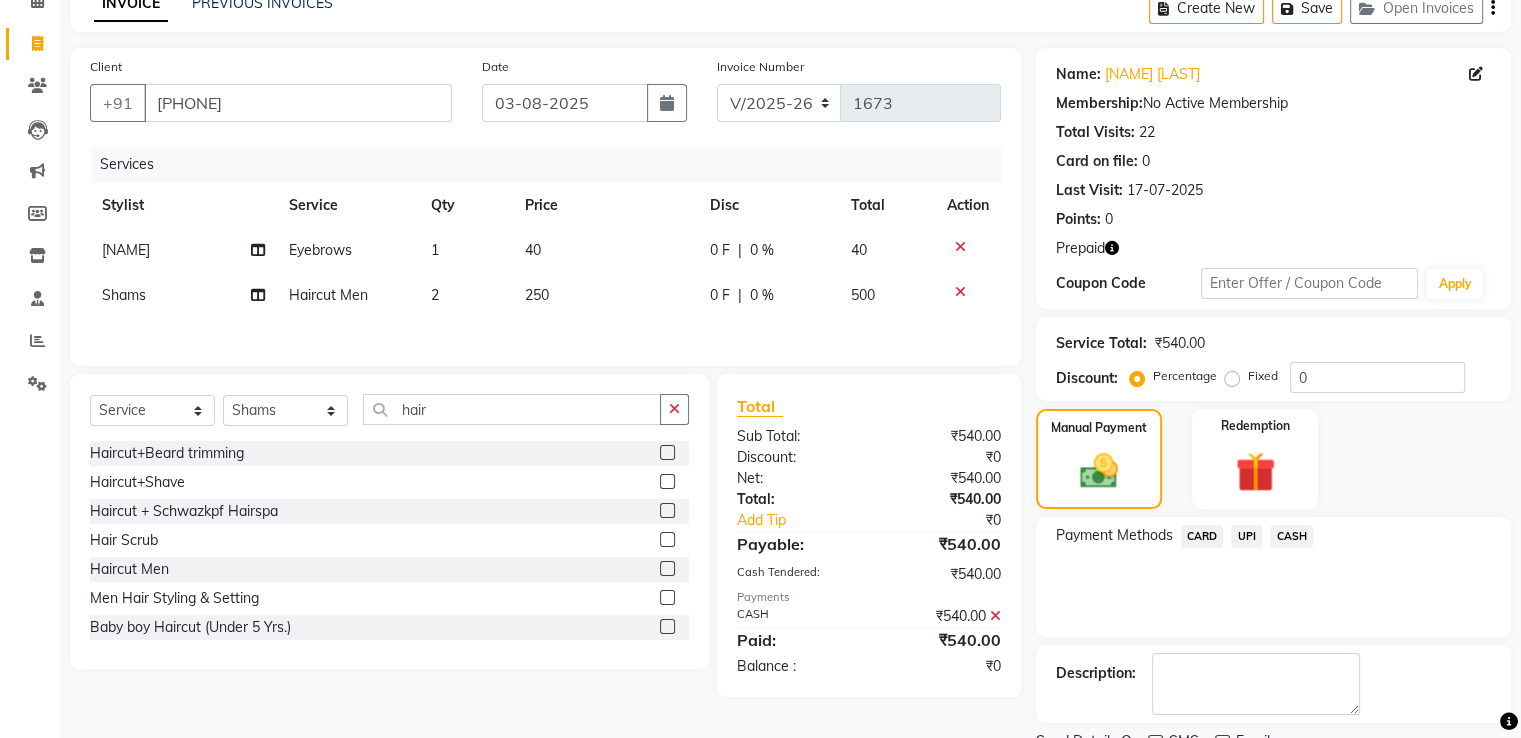 scroll, scrollTop: 184, scrollLeft: 0, axis: vertical 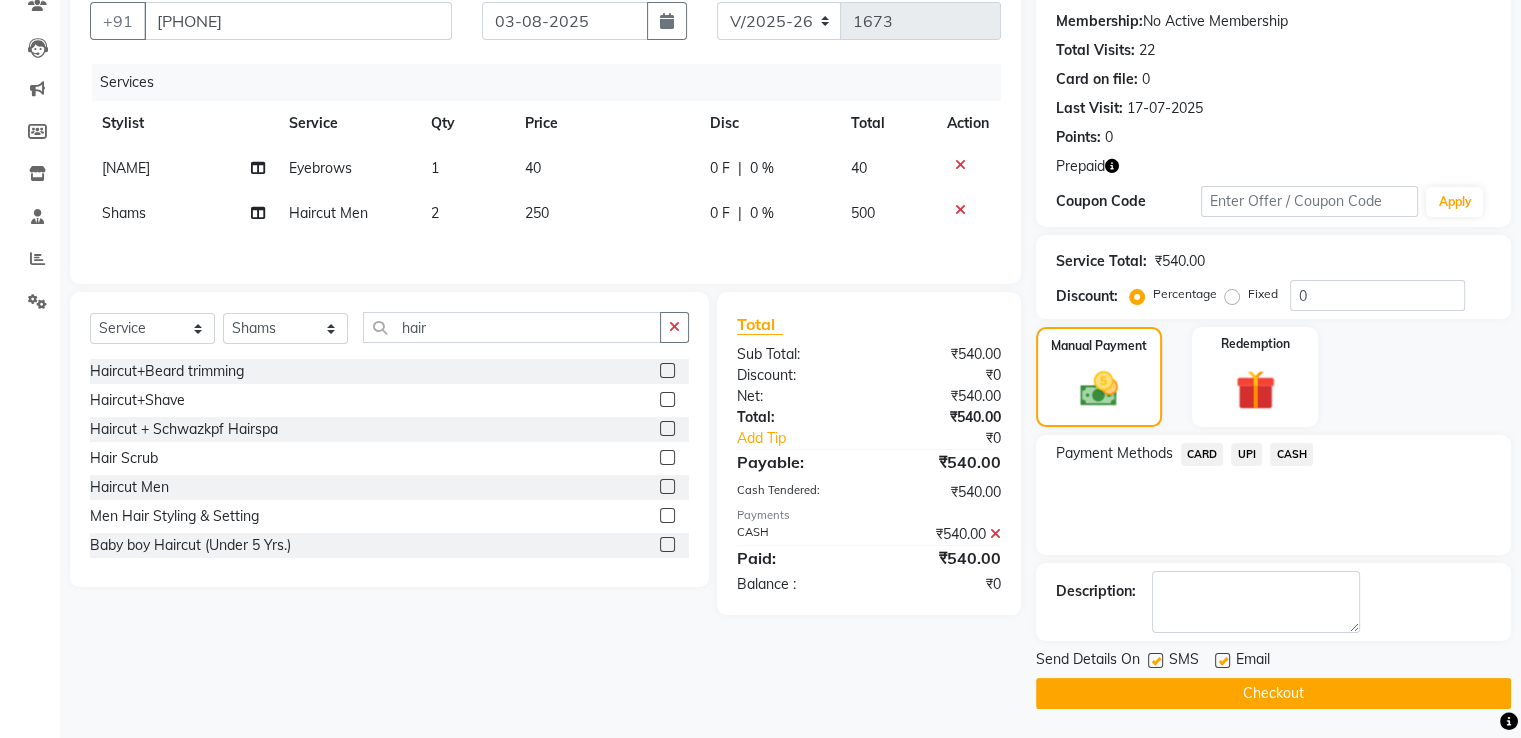 click on "Checkout" 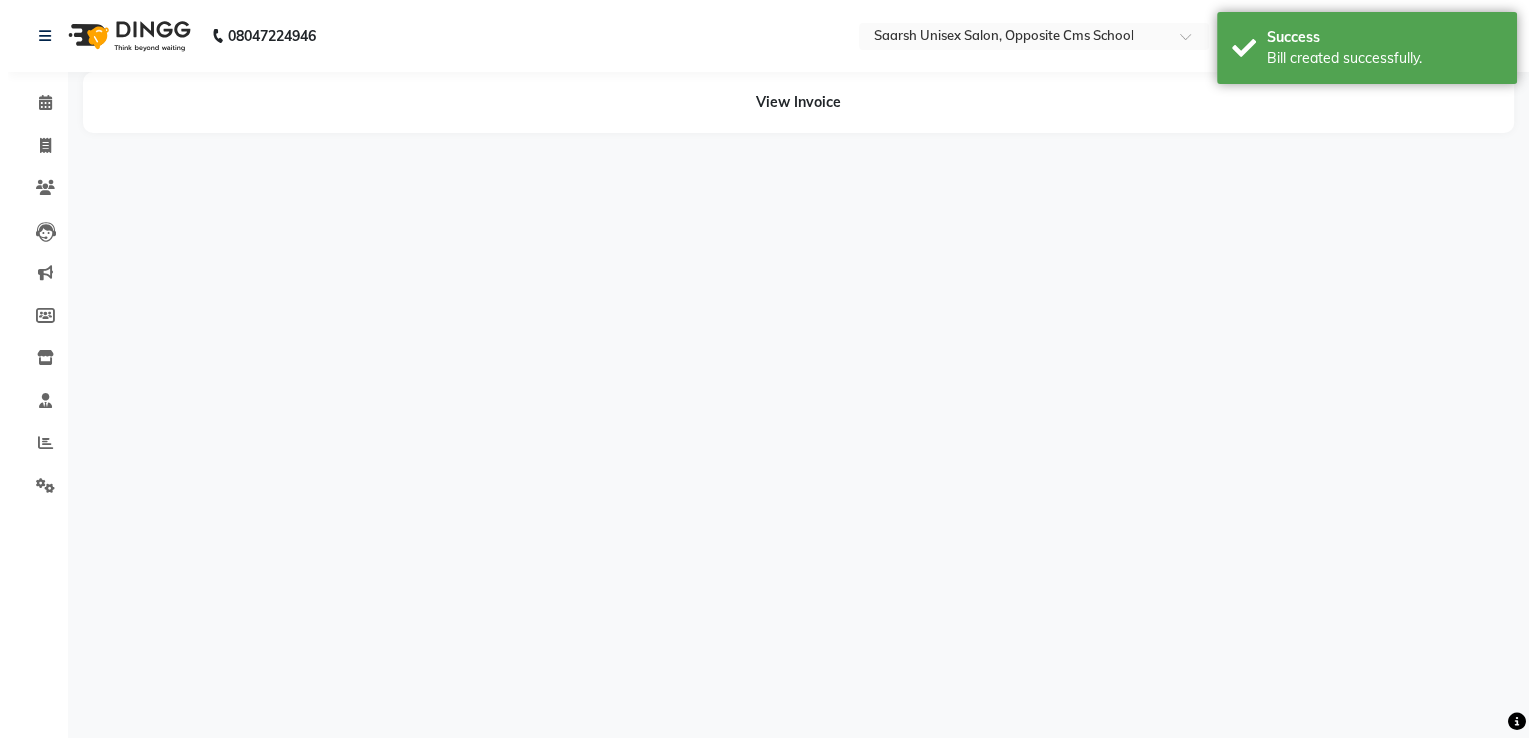 scroll, scrollTop: 0, scrollLeft: 0, axis: both 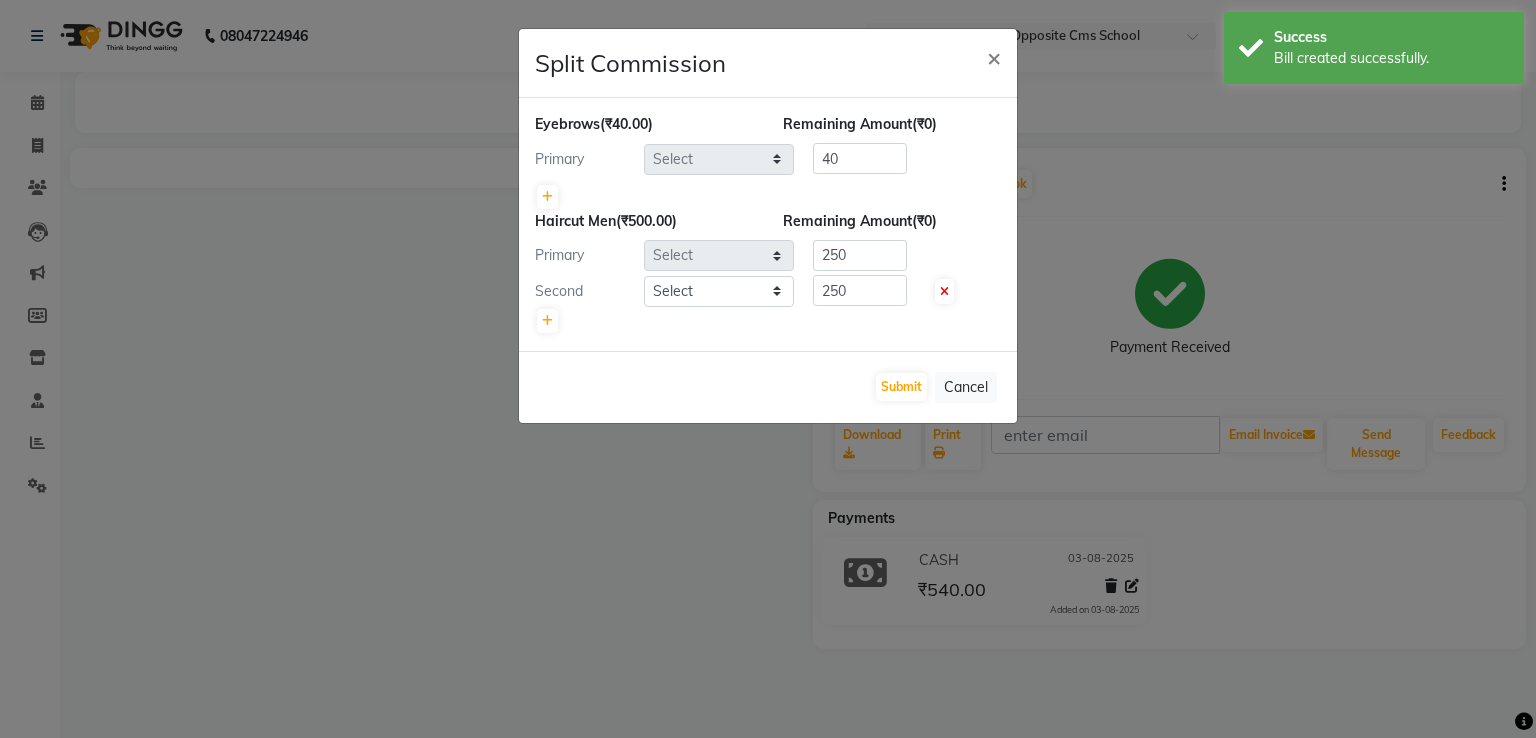 select on "20644" 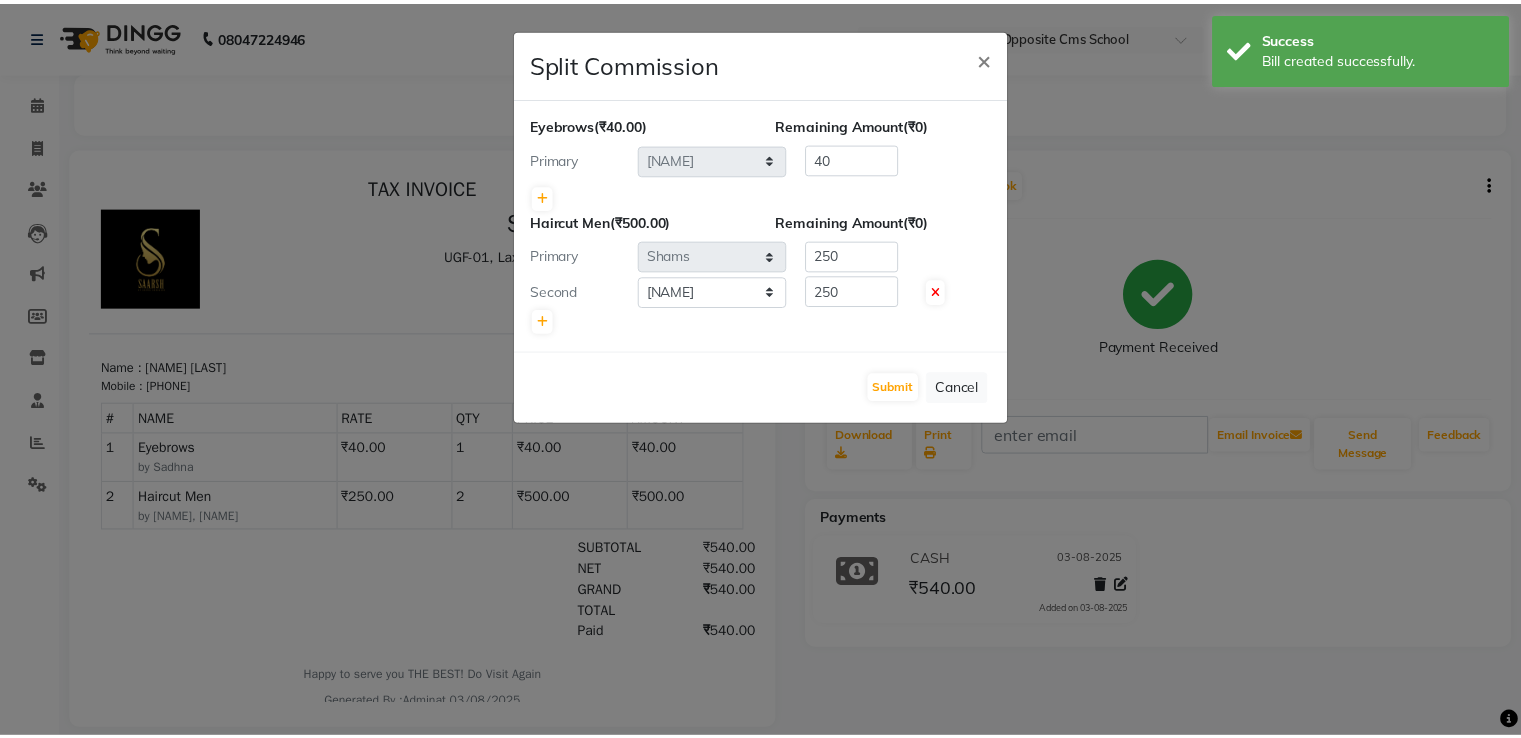 scroll, scrollTop: 0, scrollLeft: 0, axis: both 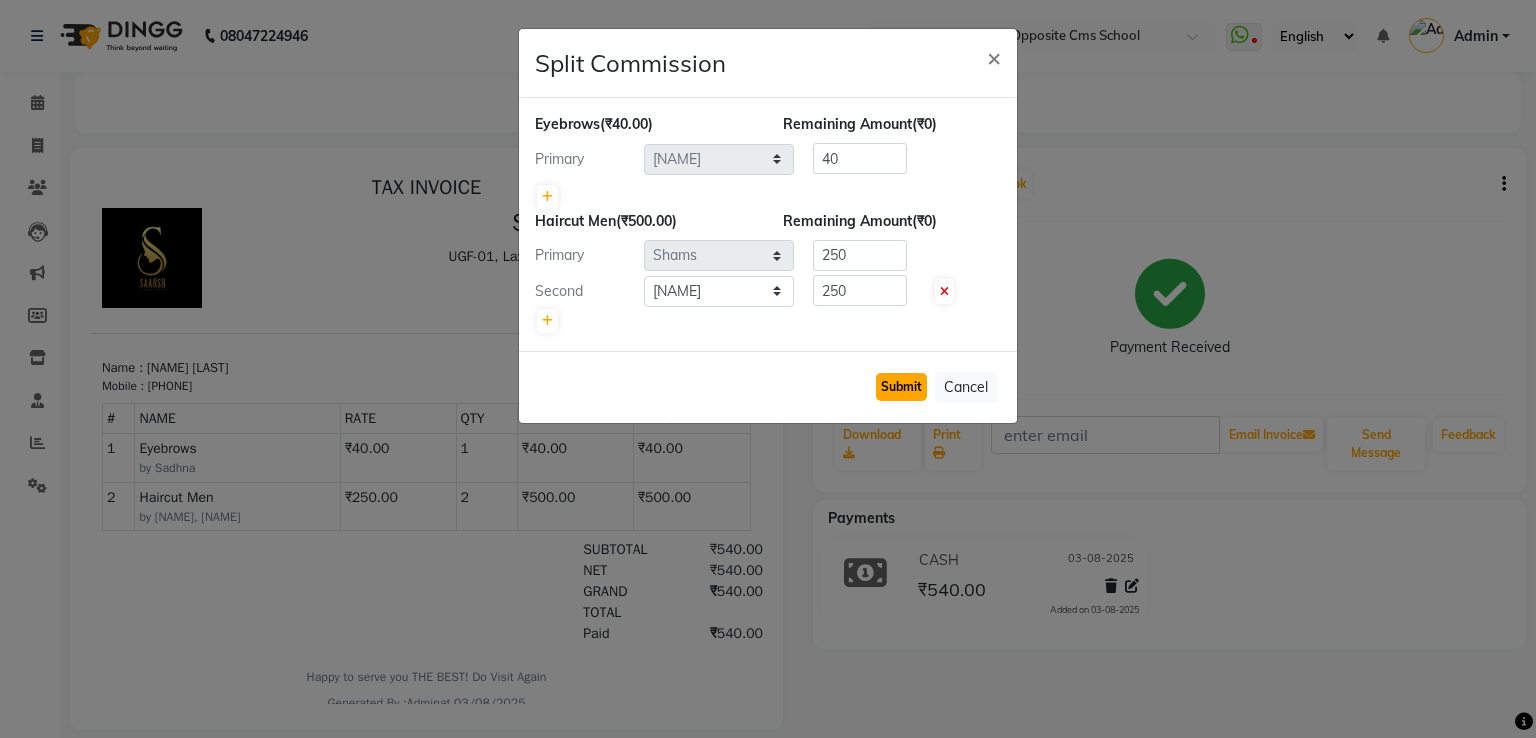 click on "Submit" 